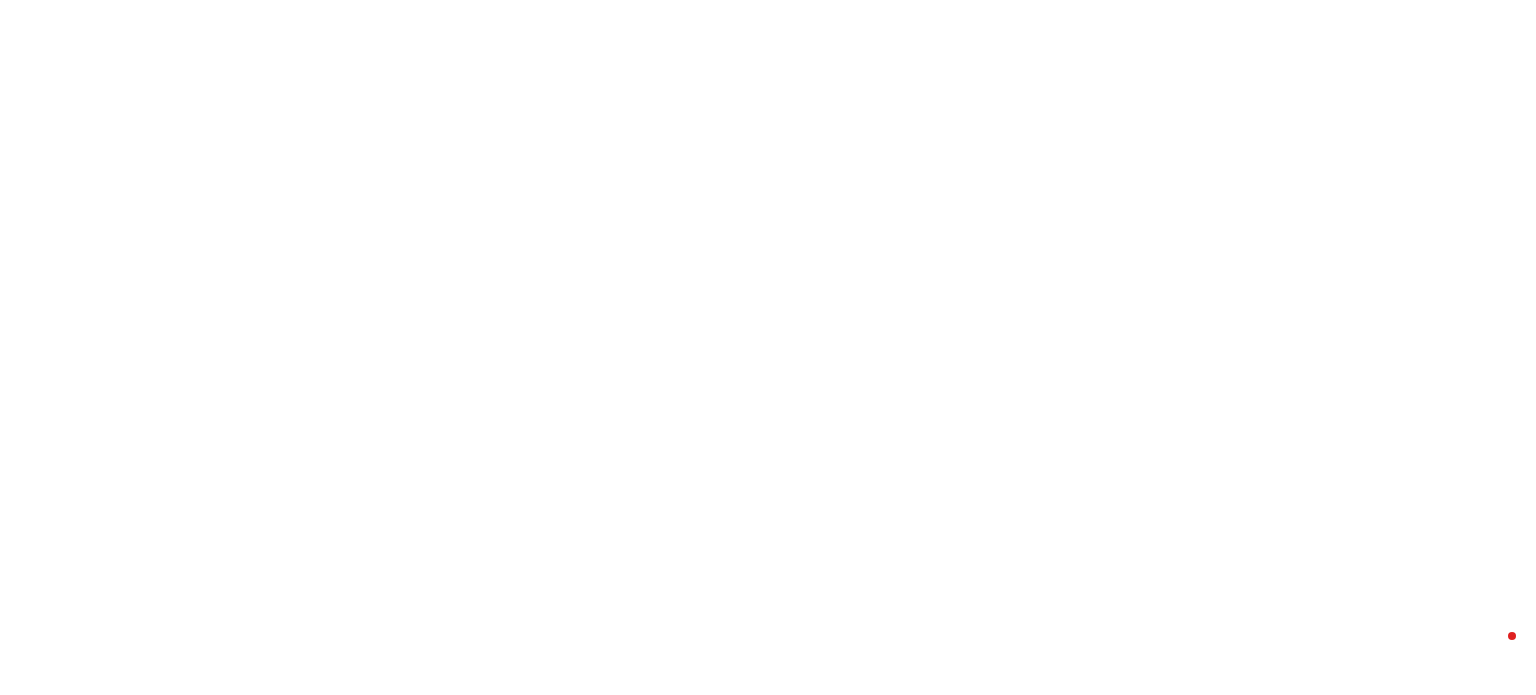scroll, scrollTop: 0, scrollLeft: 0, axis: both 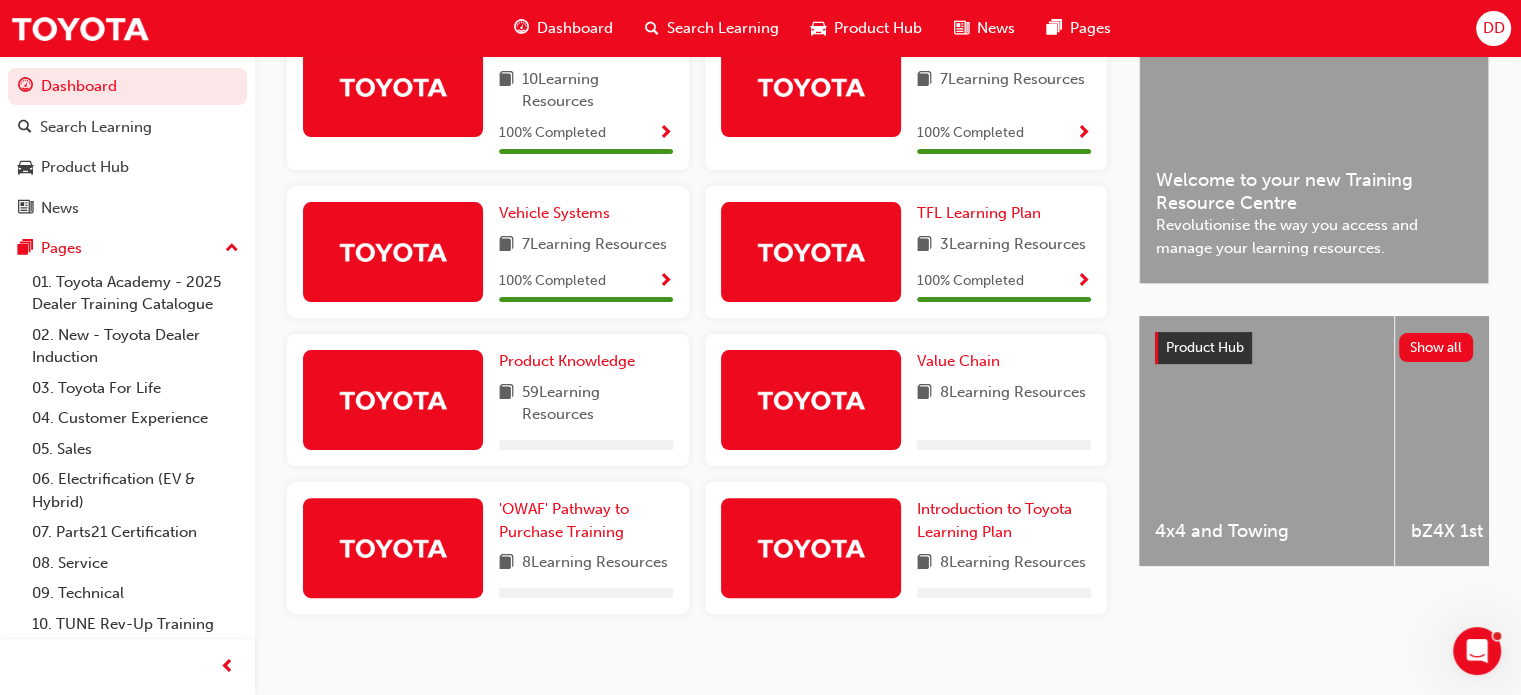 click on "Product Knowledge  59  Learning Resources" at bounding box center [488, 400] 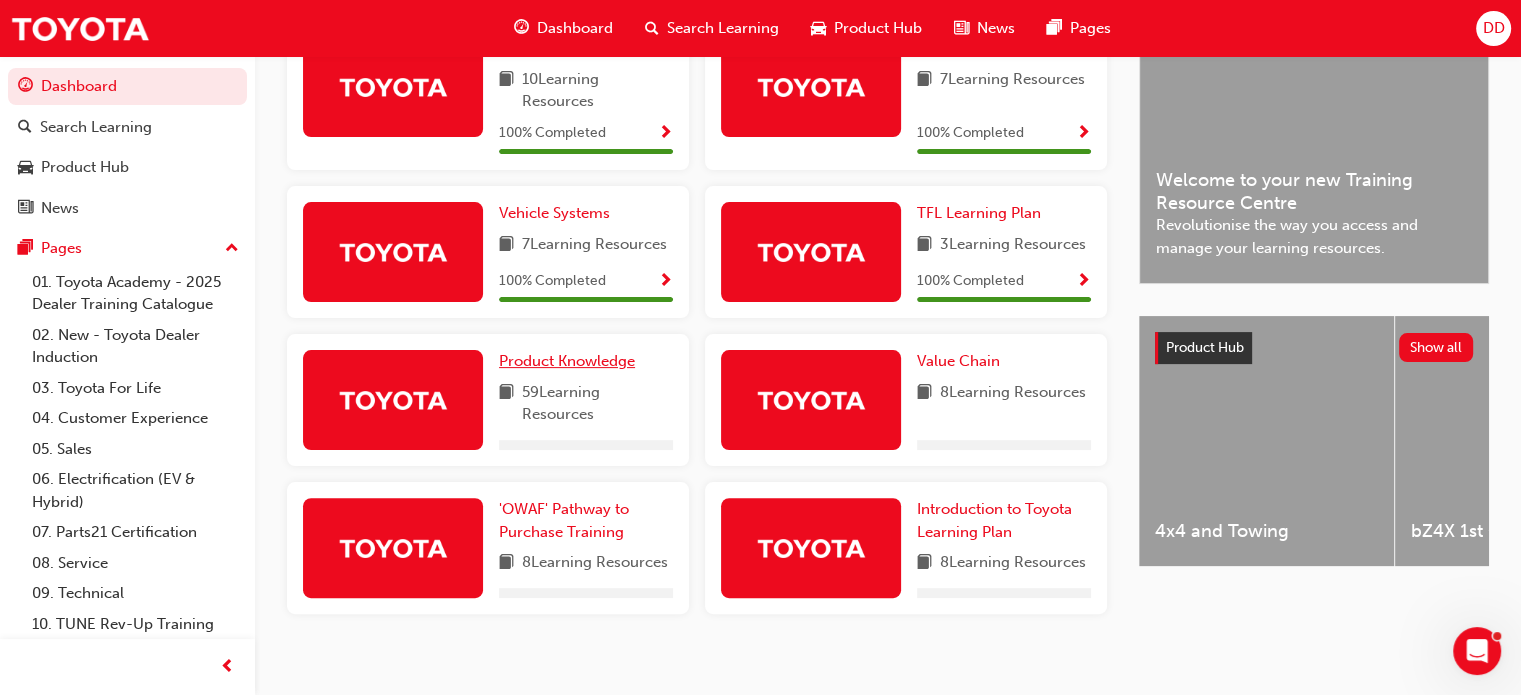 click on "Product Knowledge" at bounding box center (567, 361) 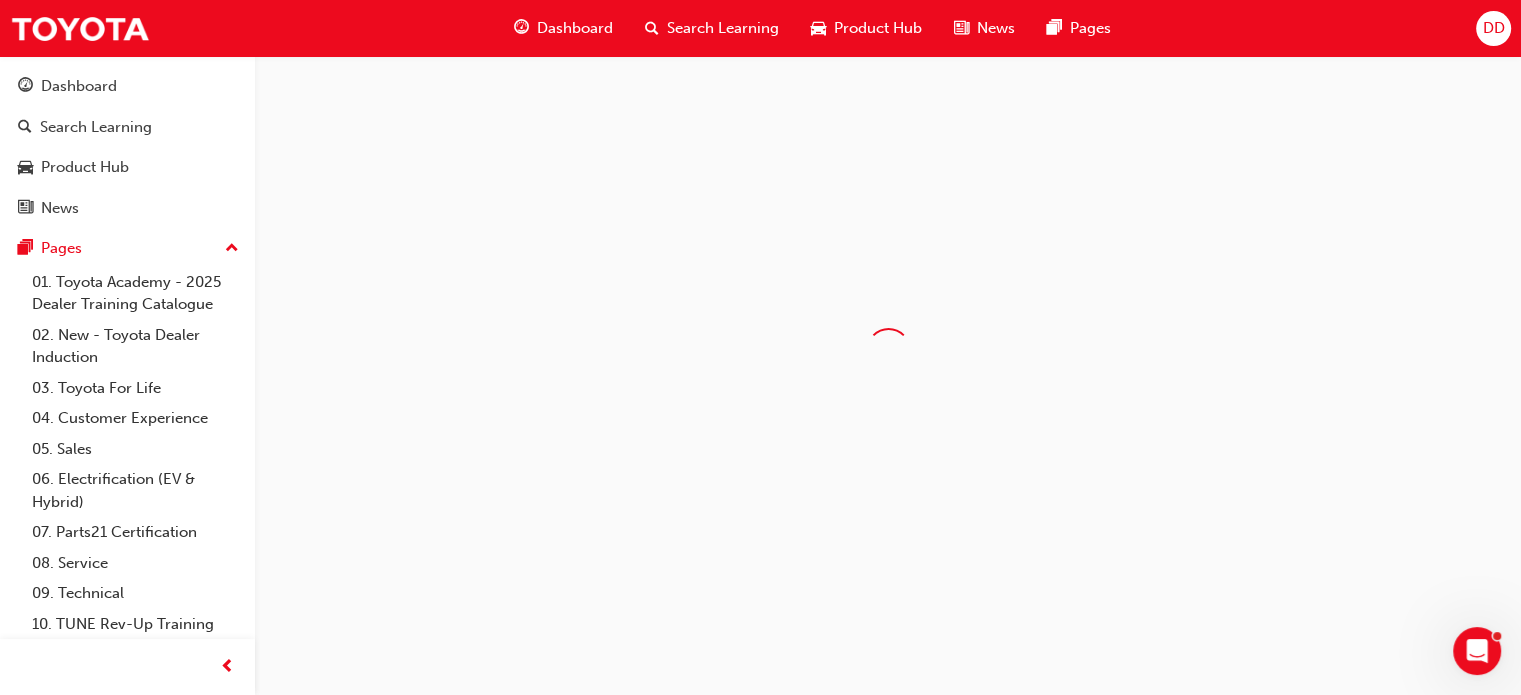 scroll, scrollTop: 0, scrollLeft: 0, axis: both 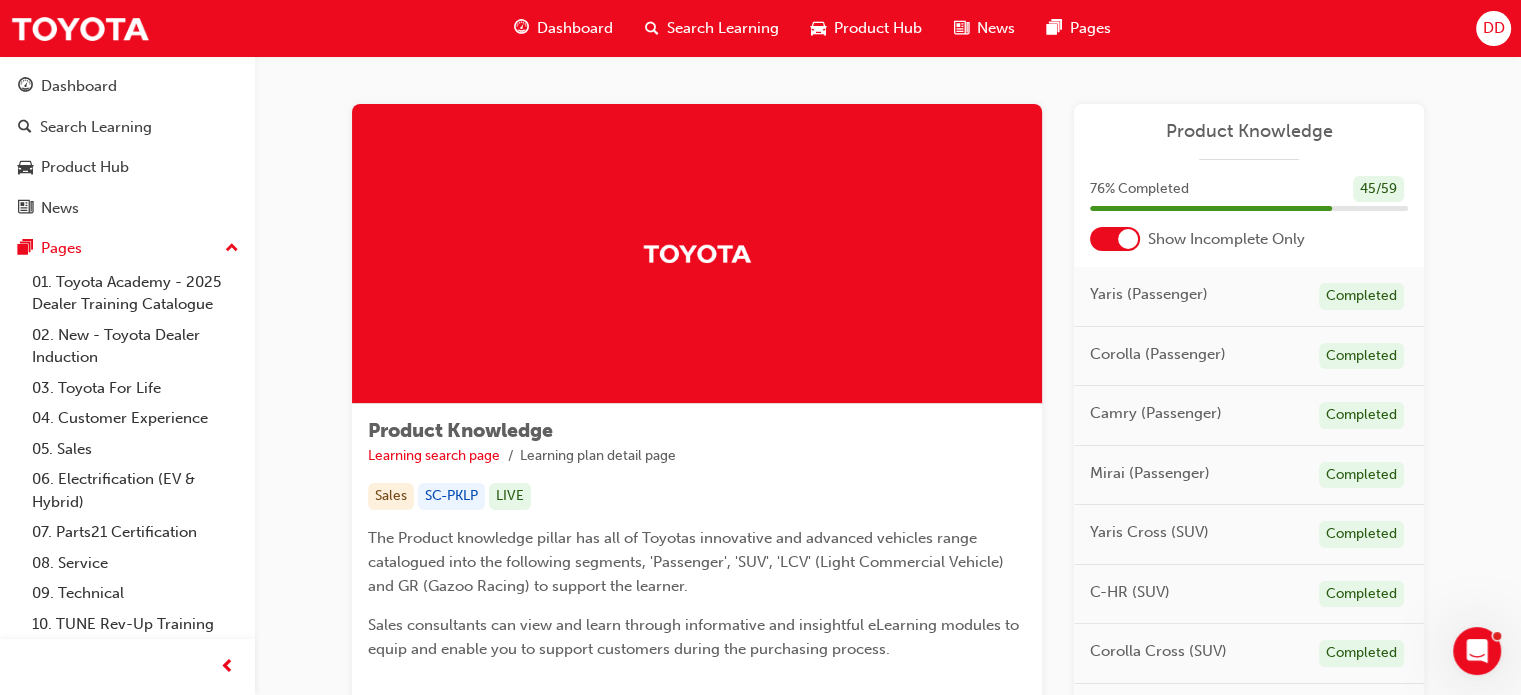 click at bounding box center (1128, 239) 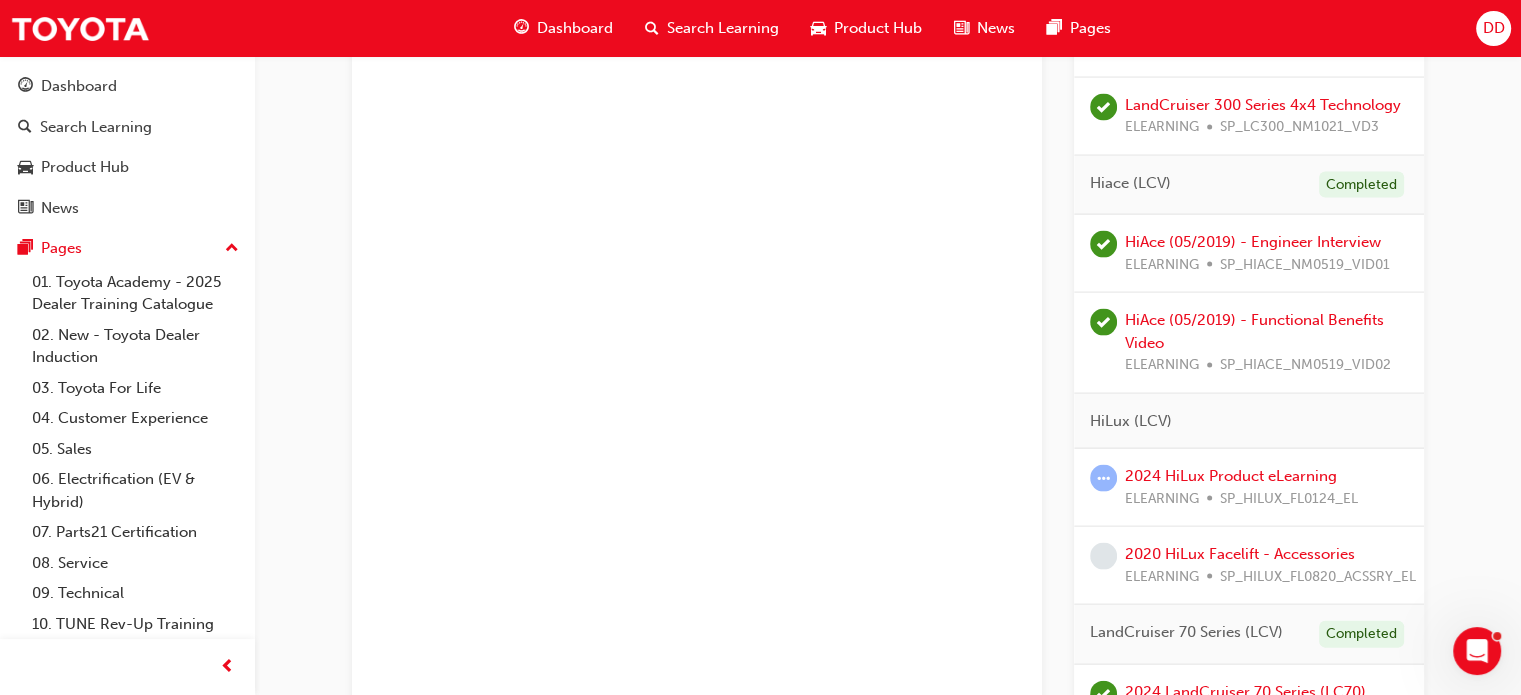 scroll, scrollTop: 4400, scrollLeft: 0, axis: vertical 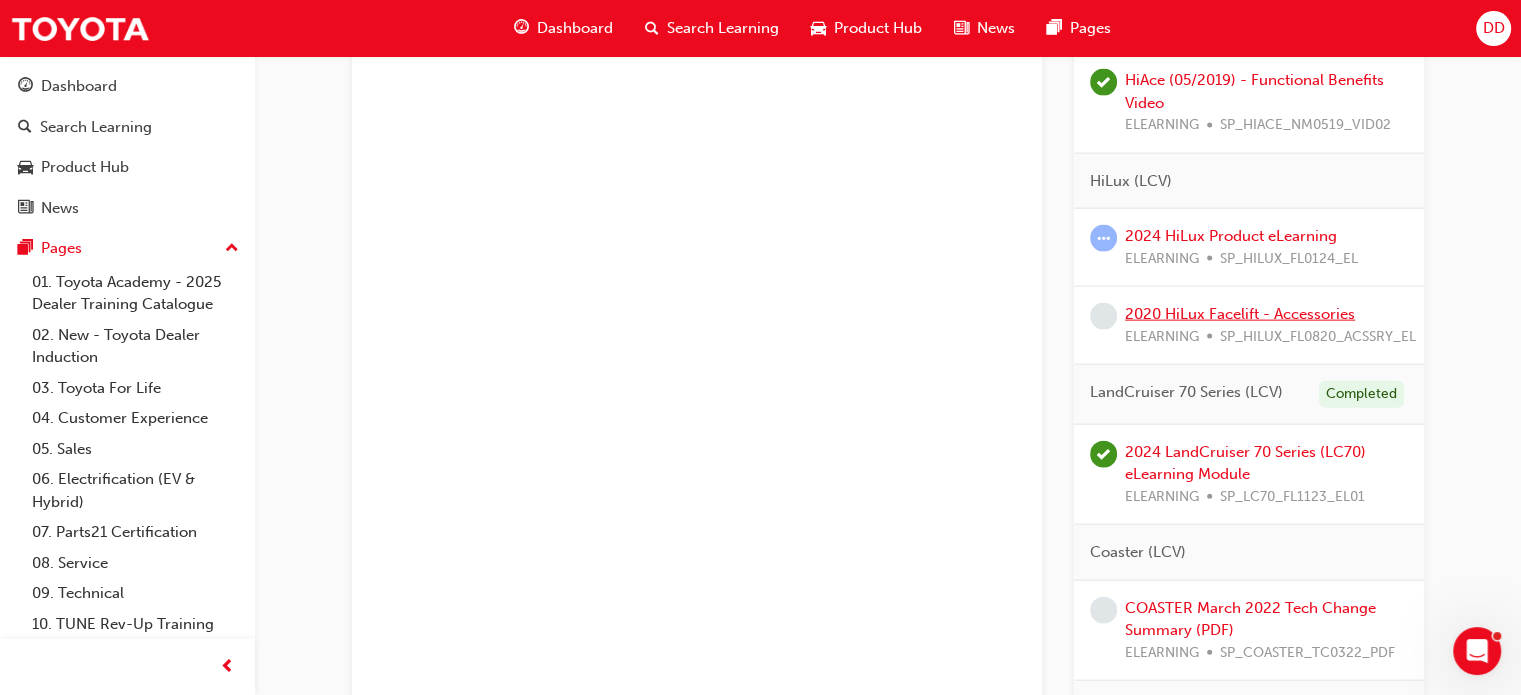 click on "2020 HiLux Facelift - Accessories" at bounding box center (1240, 314) 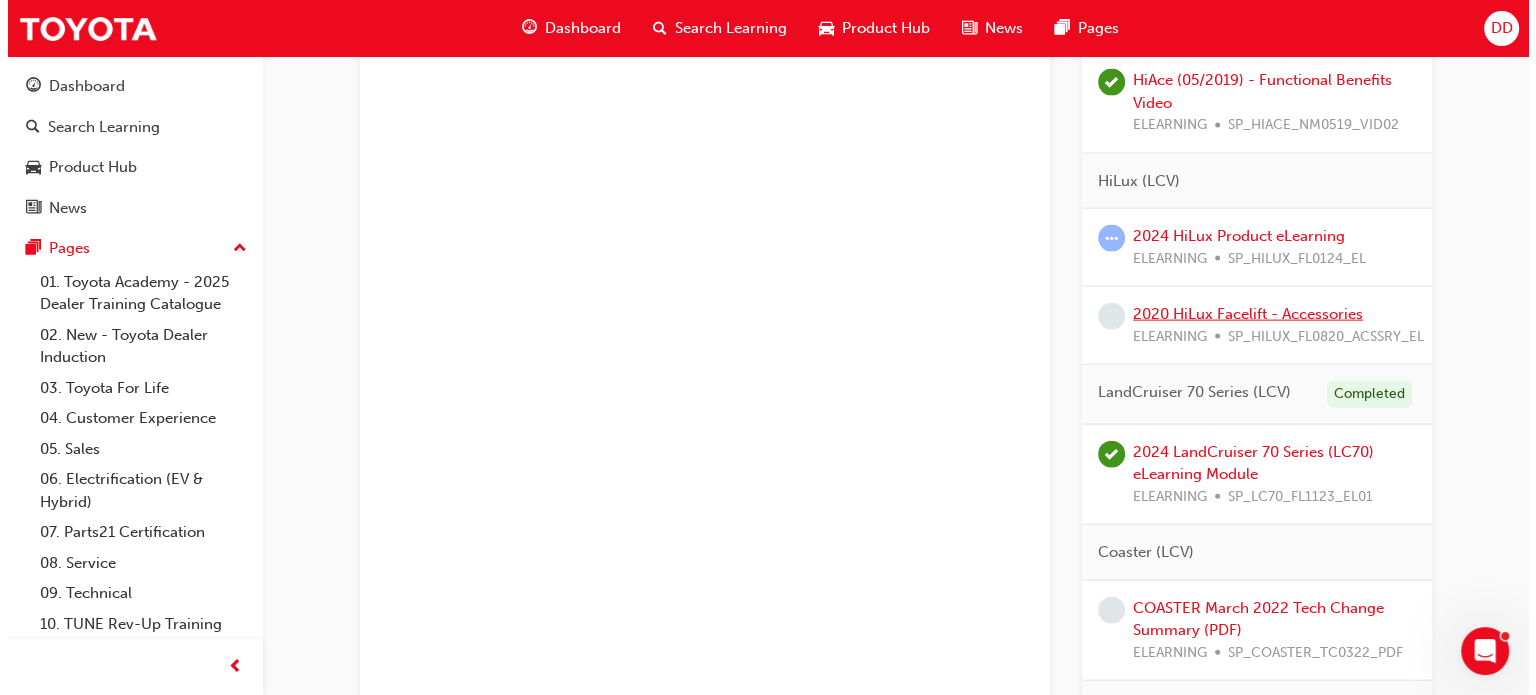 scroll, scrollTop: 0, scrollLeft: 0, axis: both 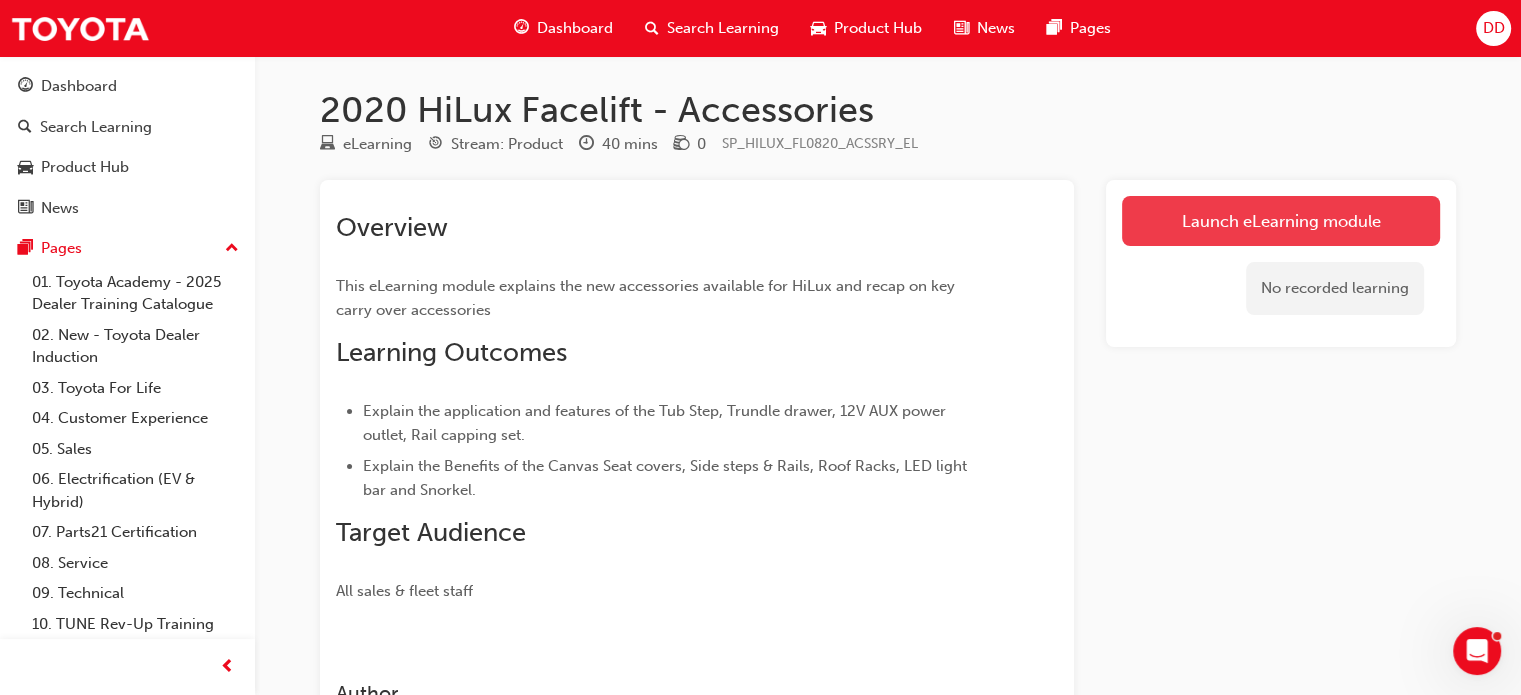 click on "Launch eLearning module" at bounding box center [1281, 221] 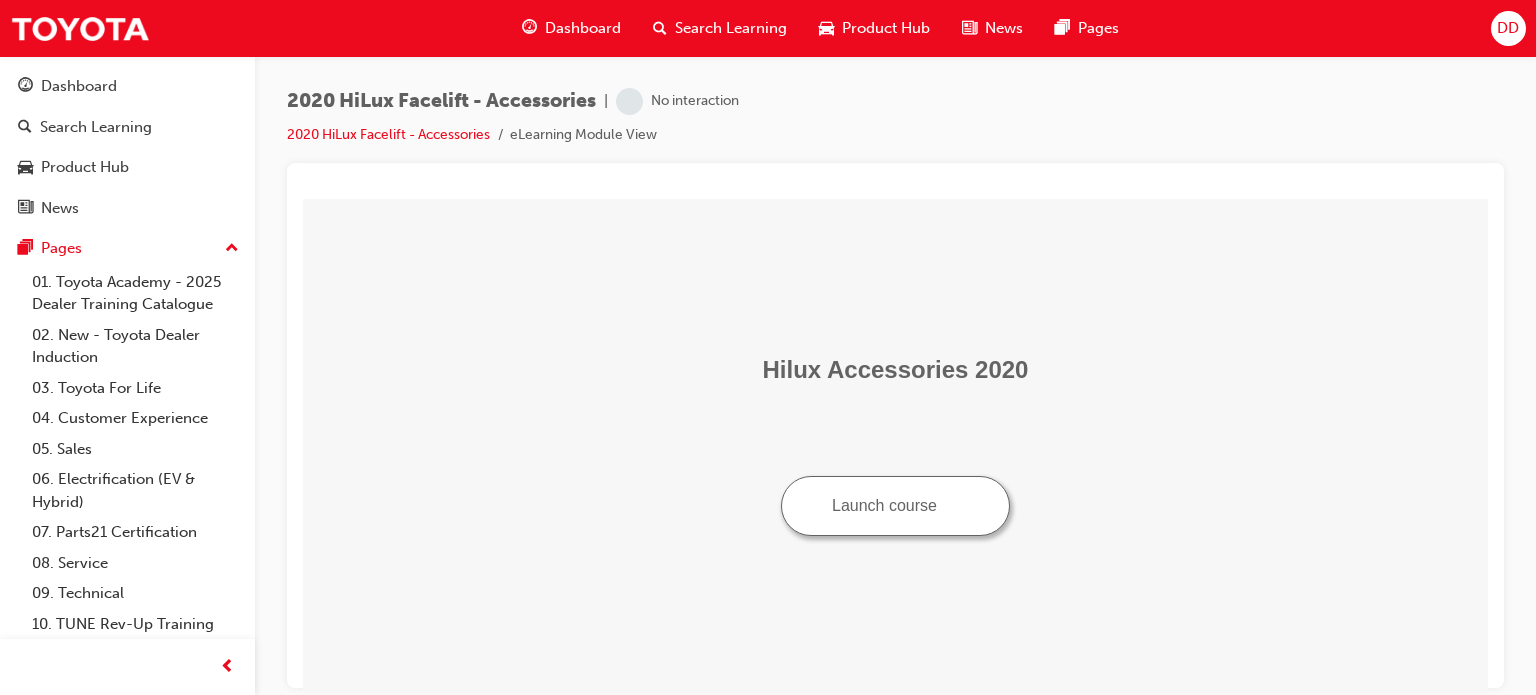 scroll, scrollTop: 0, scrollLeft: 0, axis: both 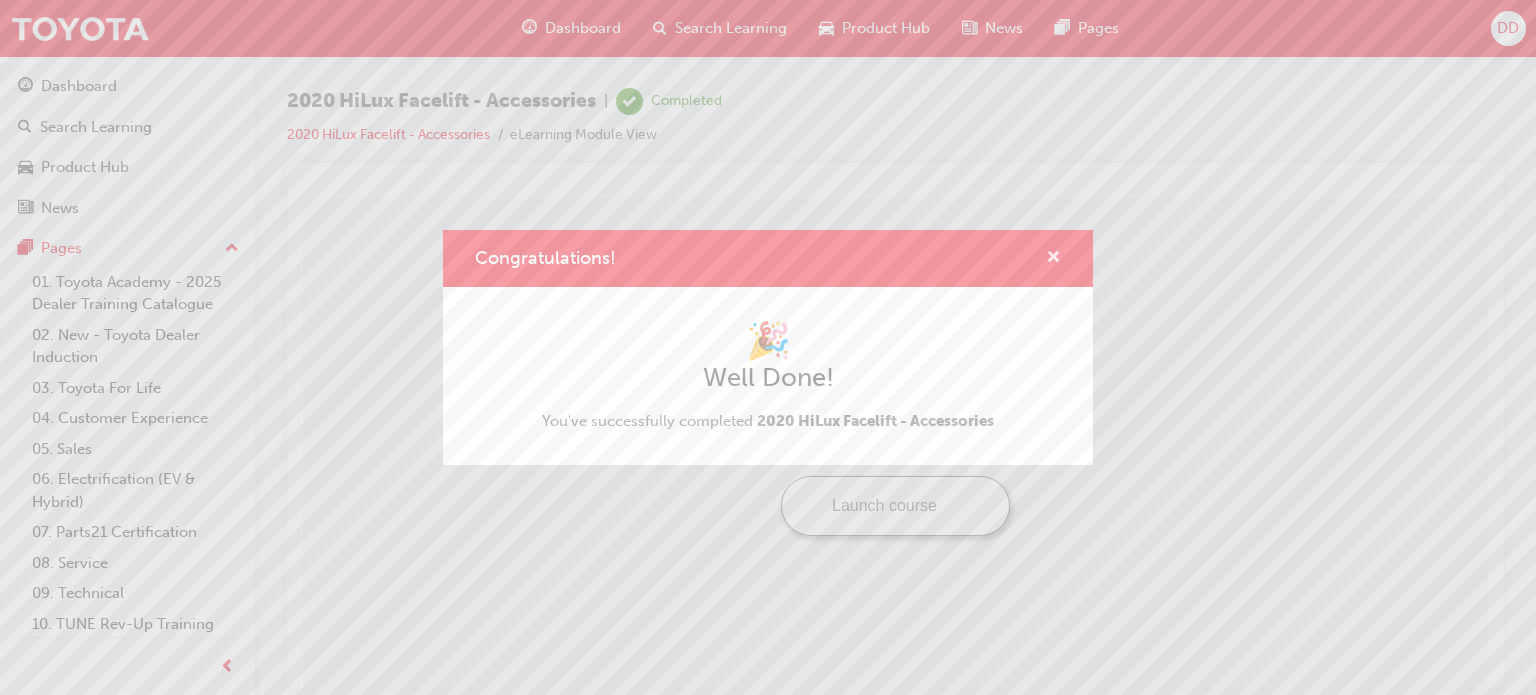click at bounding box center [1053, 258] 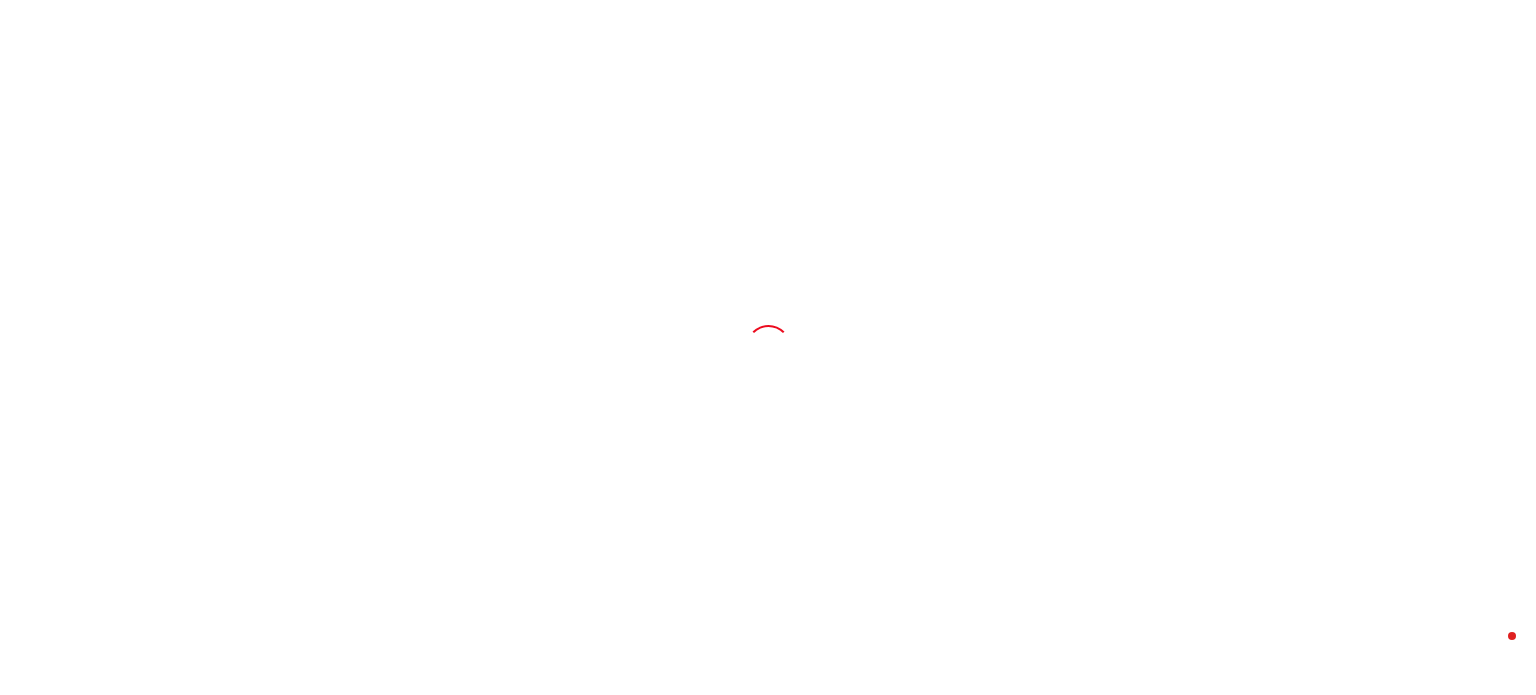scroll, scrollTop: 0, scrollLeft: 0, axis: both 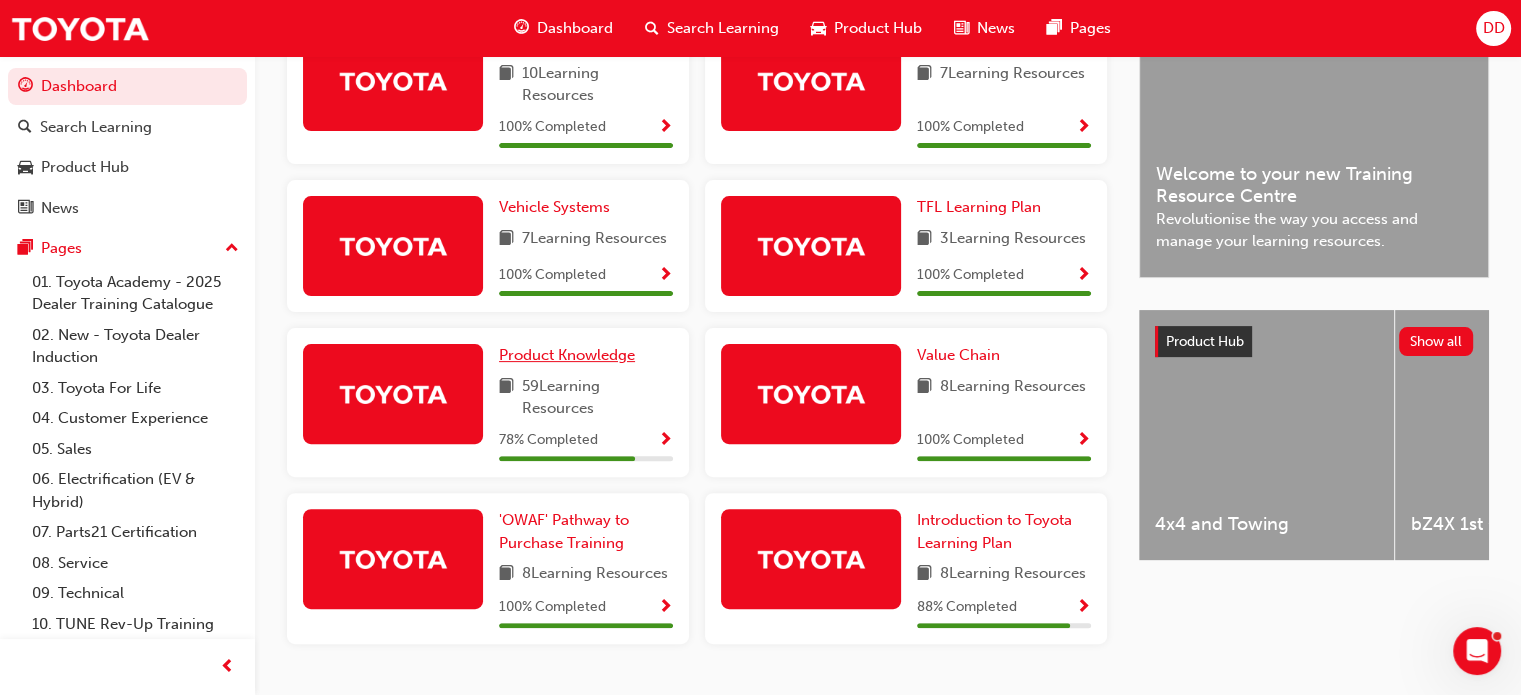 click on "Product Knowledge" at bounding box center [567, 355] 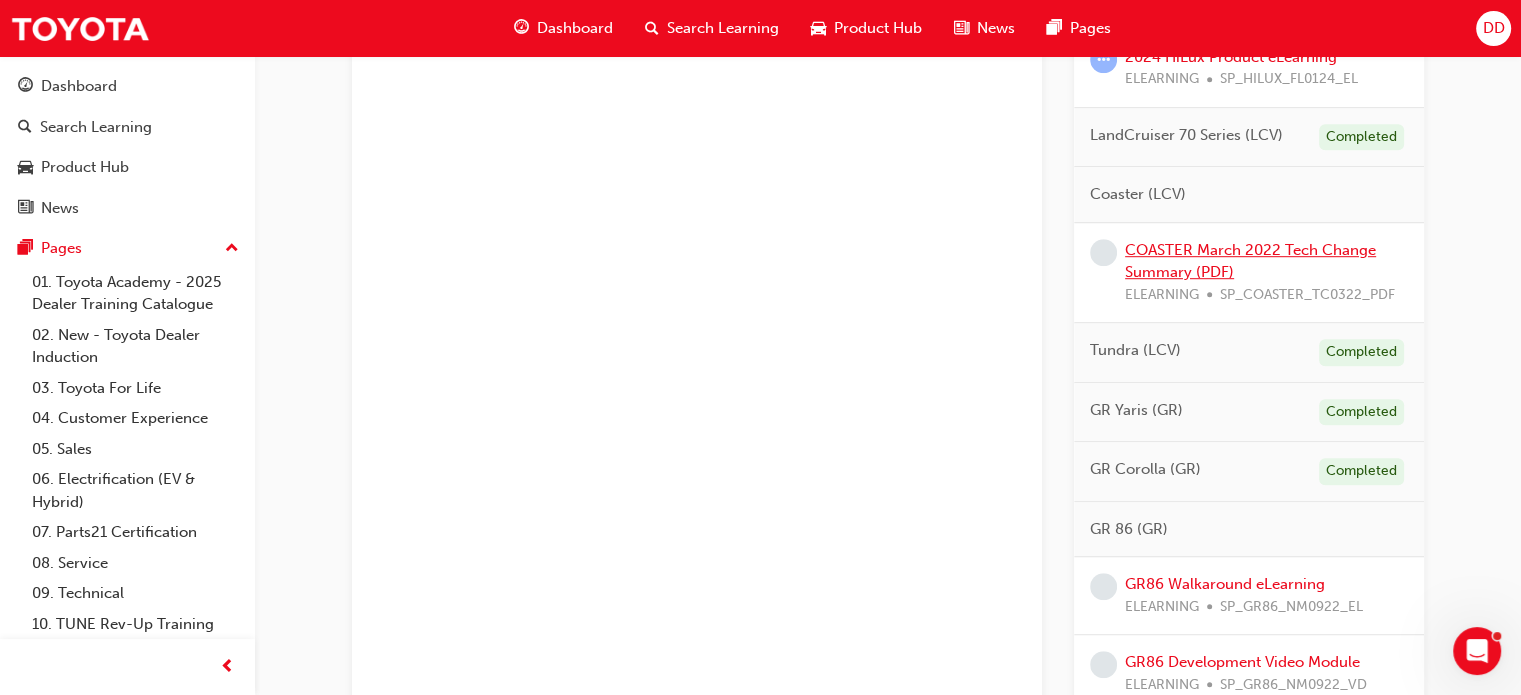 scroll, scrollTop: 1100, scrollLeft: 0, axis: vertical 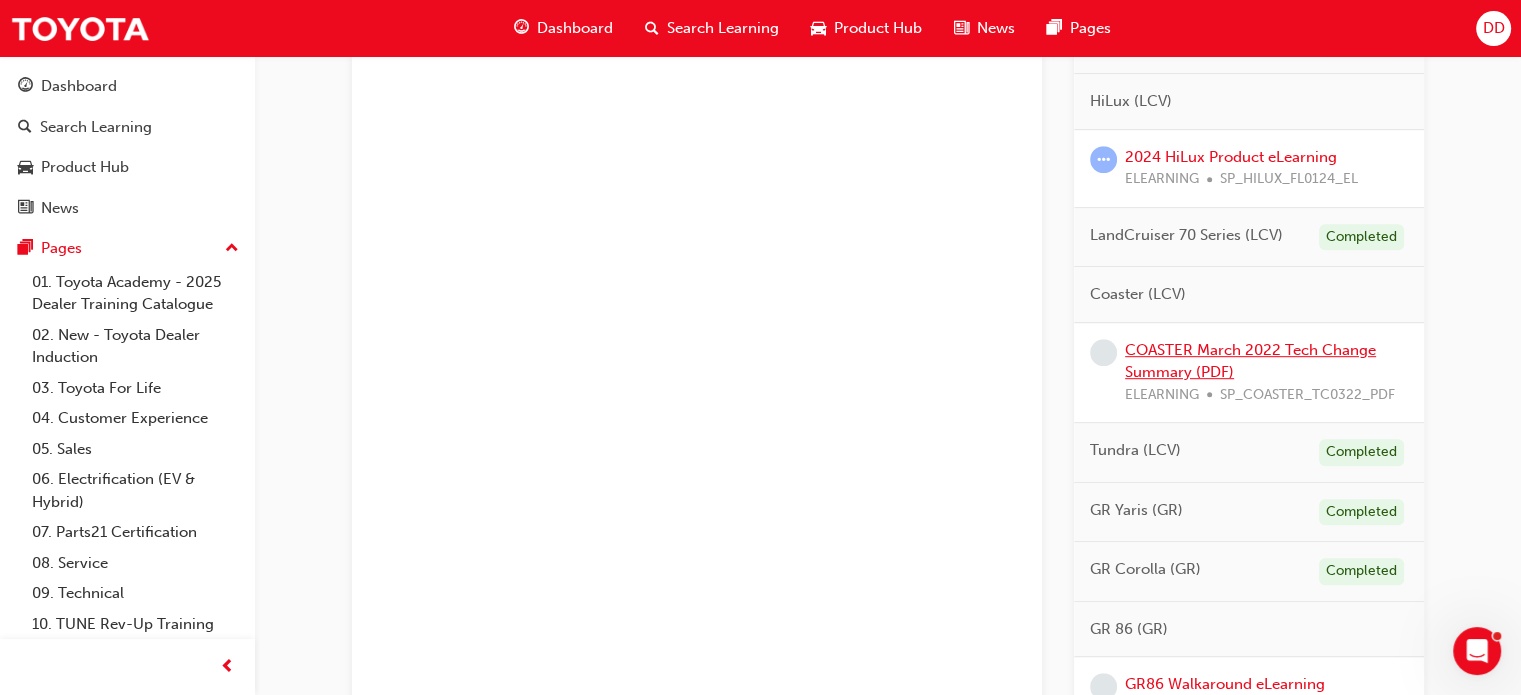 click on "COASTER March 2022 Tech Change Summary (PDF)" at bounding box center [1250, 361] 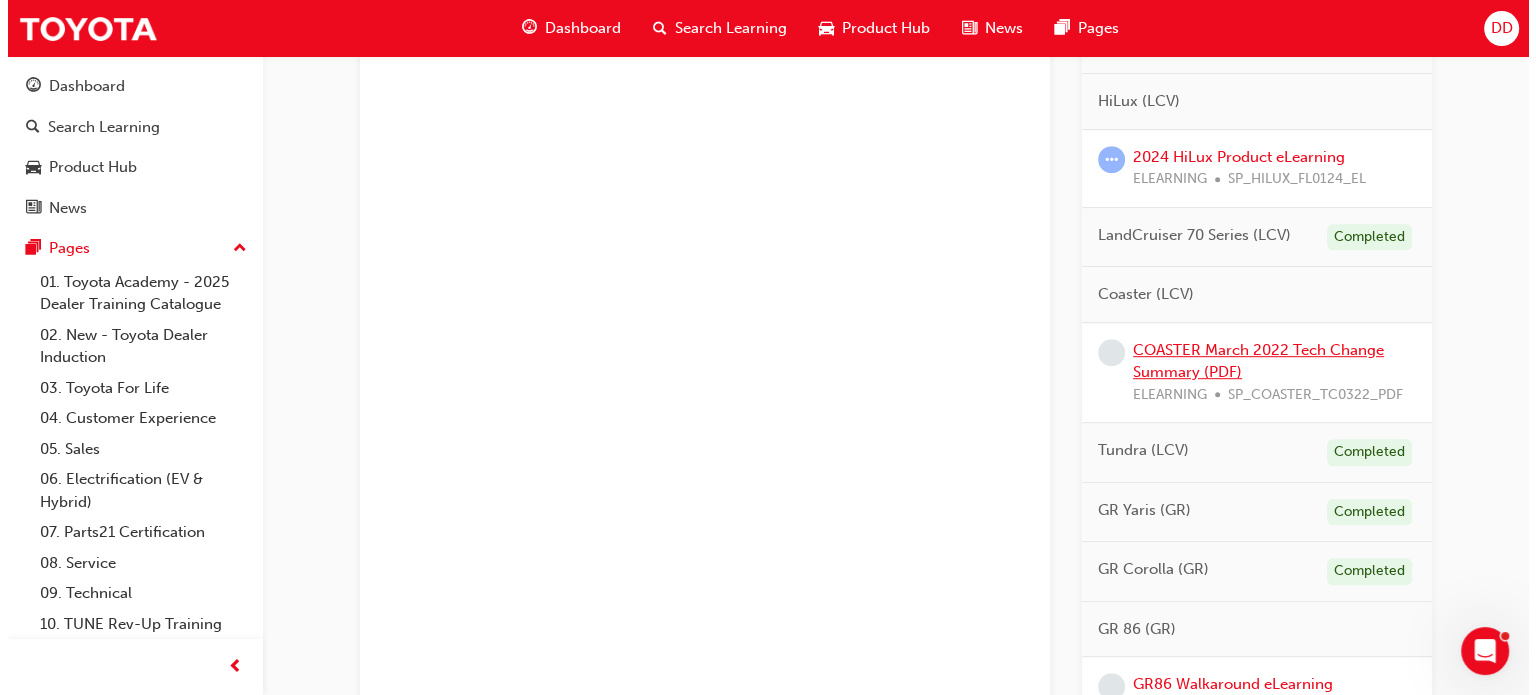 scroll, scrollTop: 0, scrollLeft: 0, axis: both 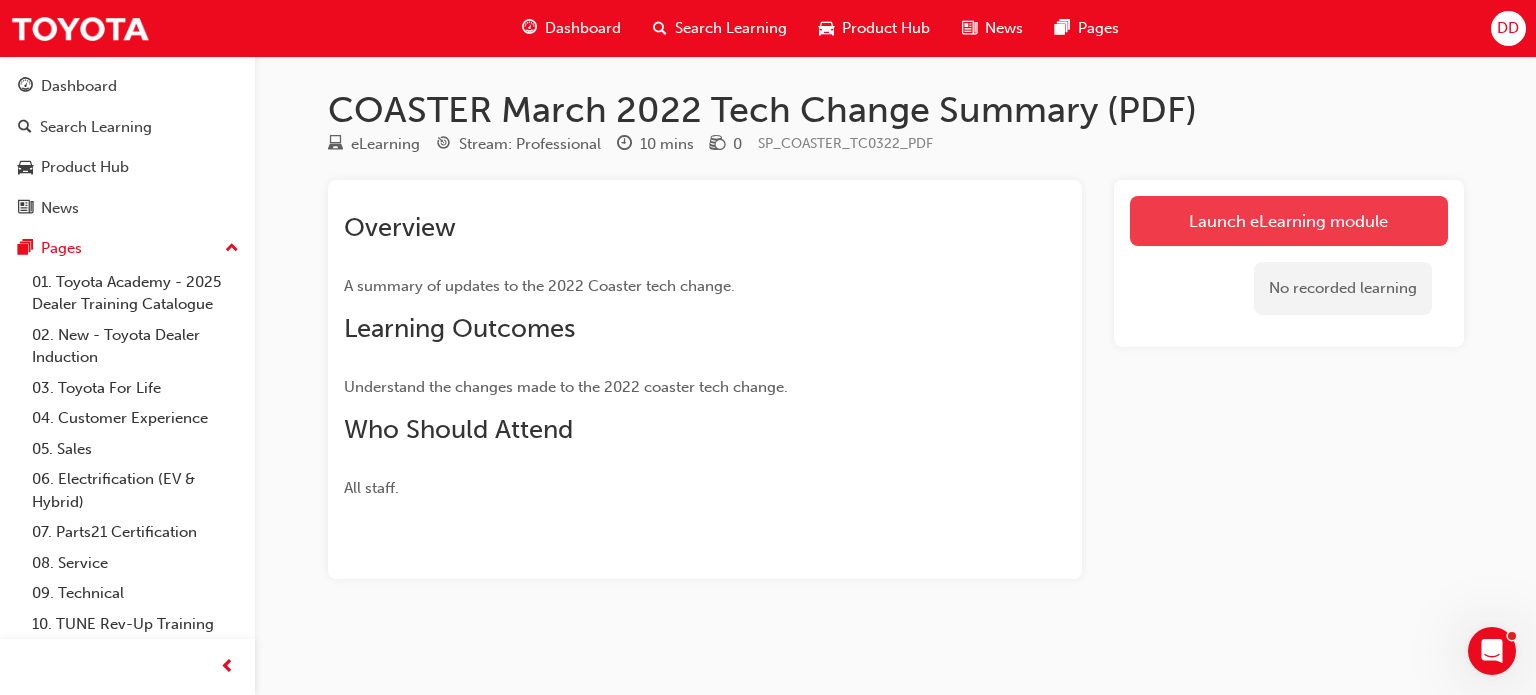 click on "Launch eLearning module" at bounding box center [1289, 221] 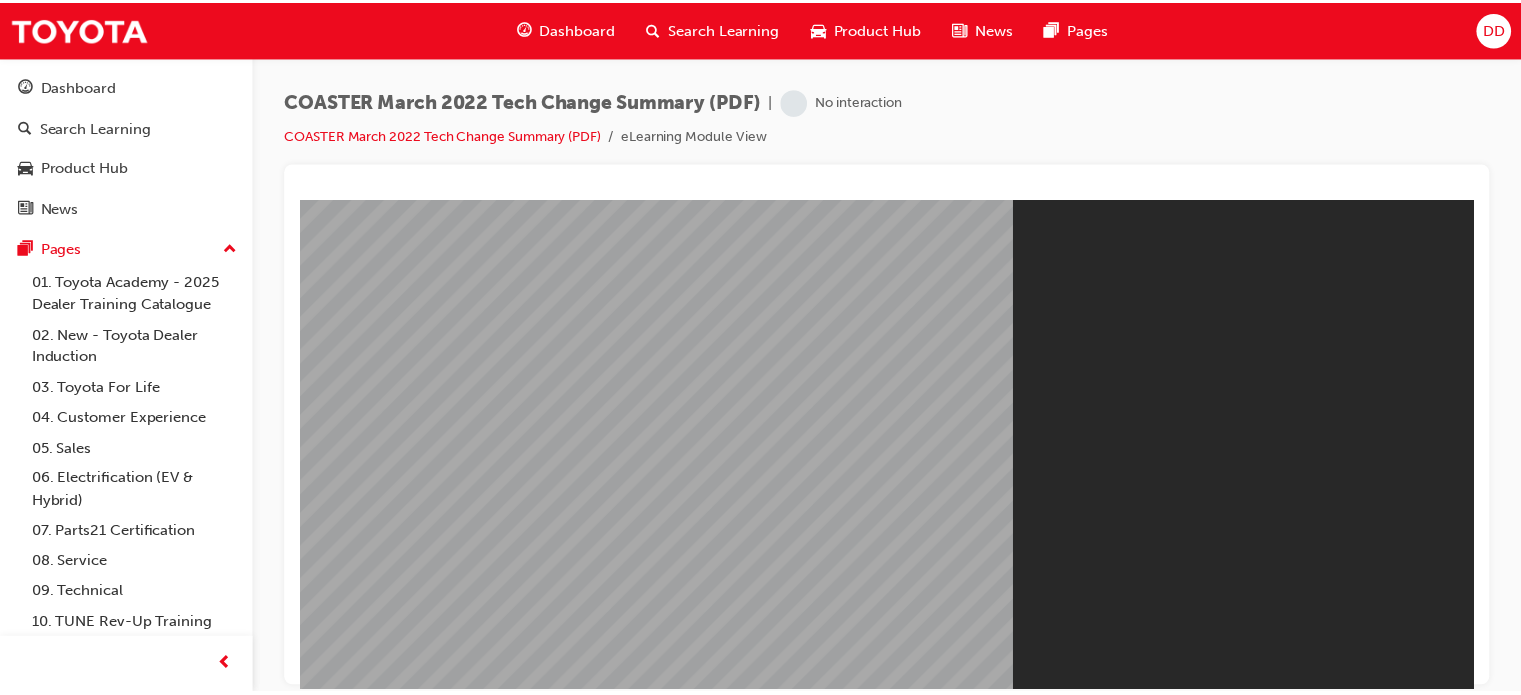 scroll, scrollTop: 0, scrollLeft: 0, axis: both 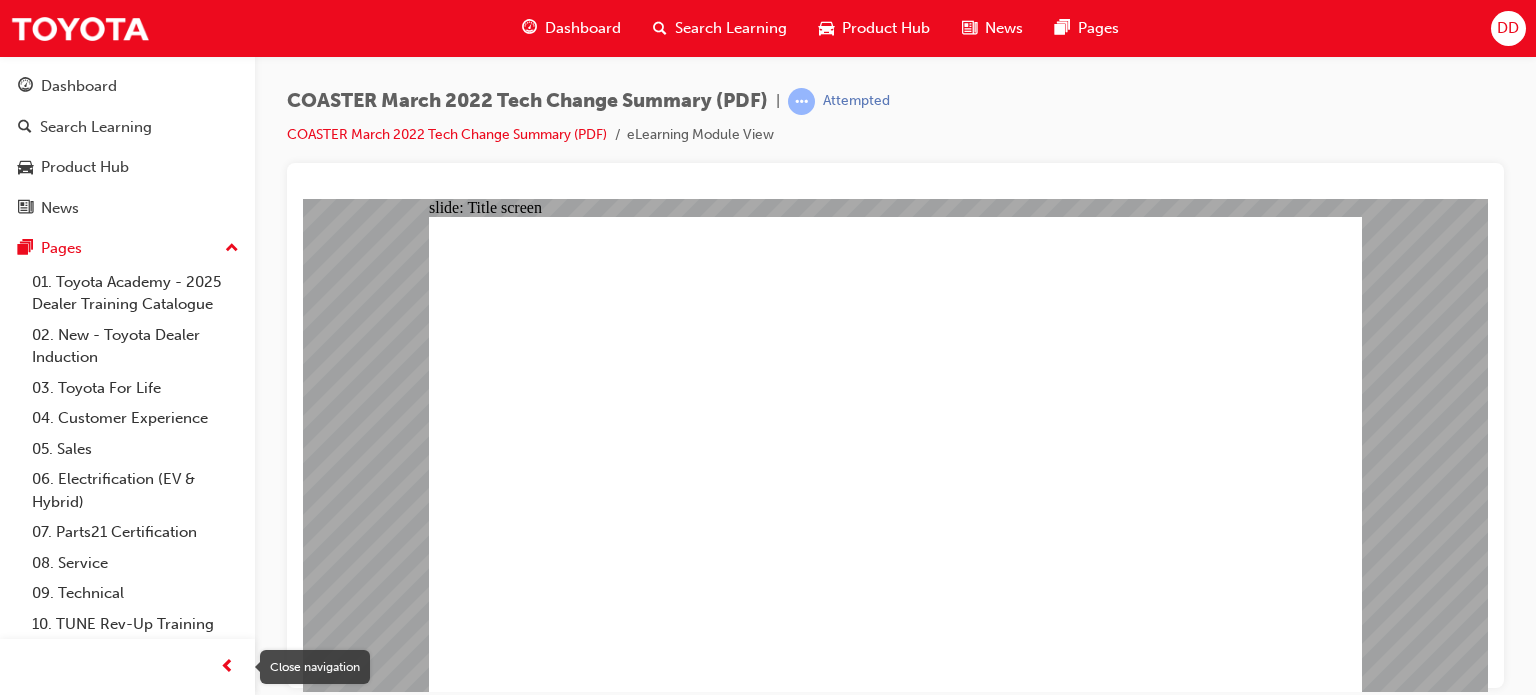 drag, startPoint x: 227, startPoint y: 660, endPoint x: 120, endPoint y: 464, distance: 223.30472 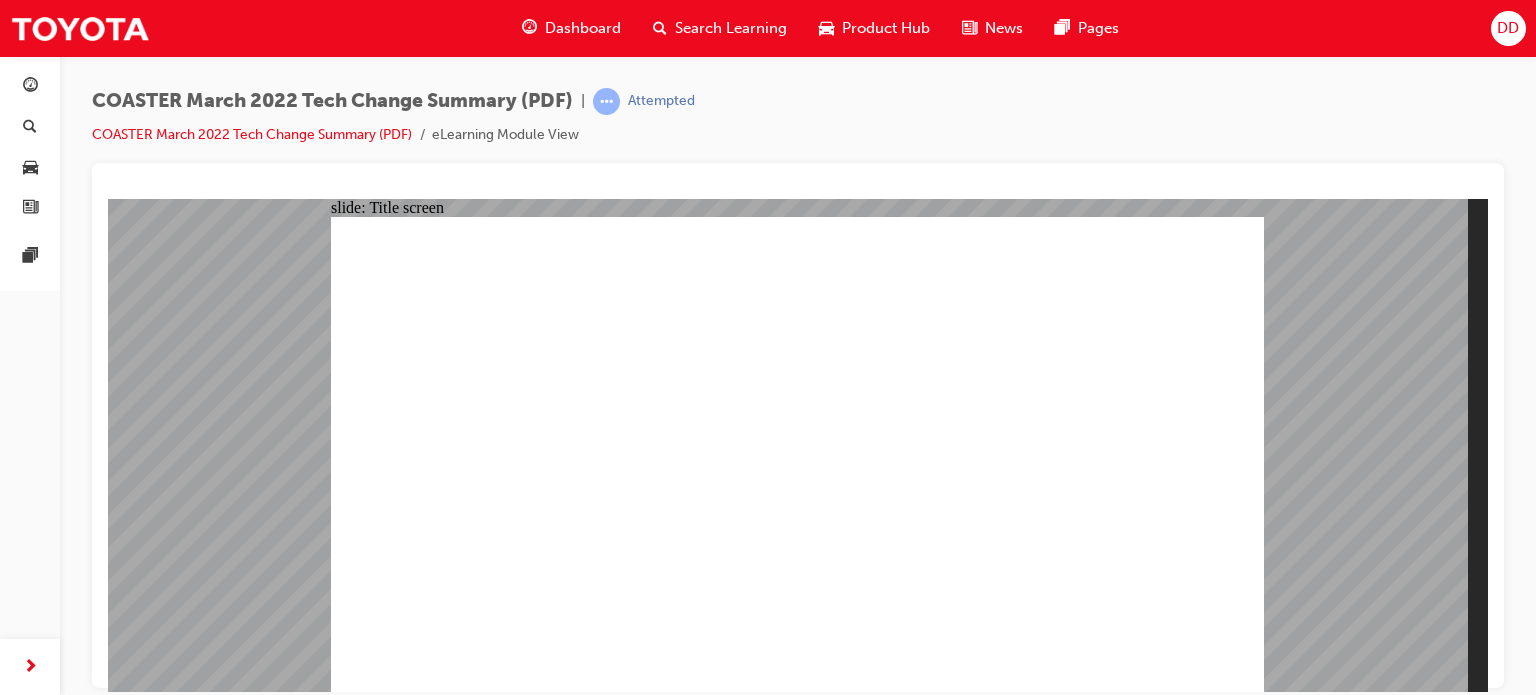 click 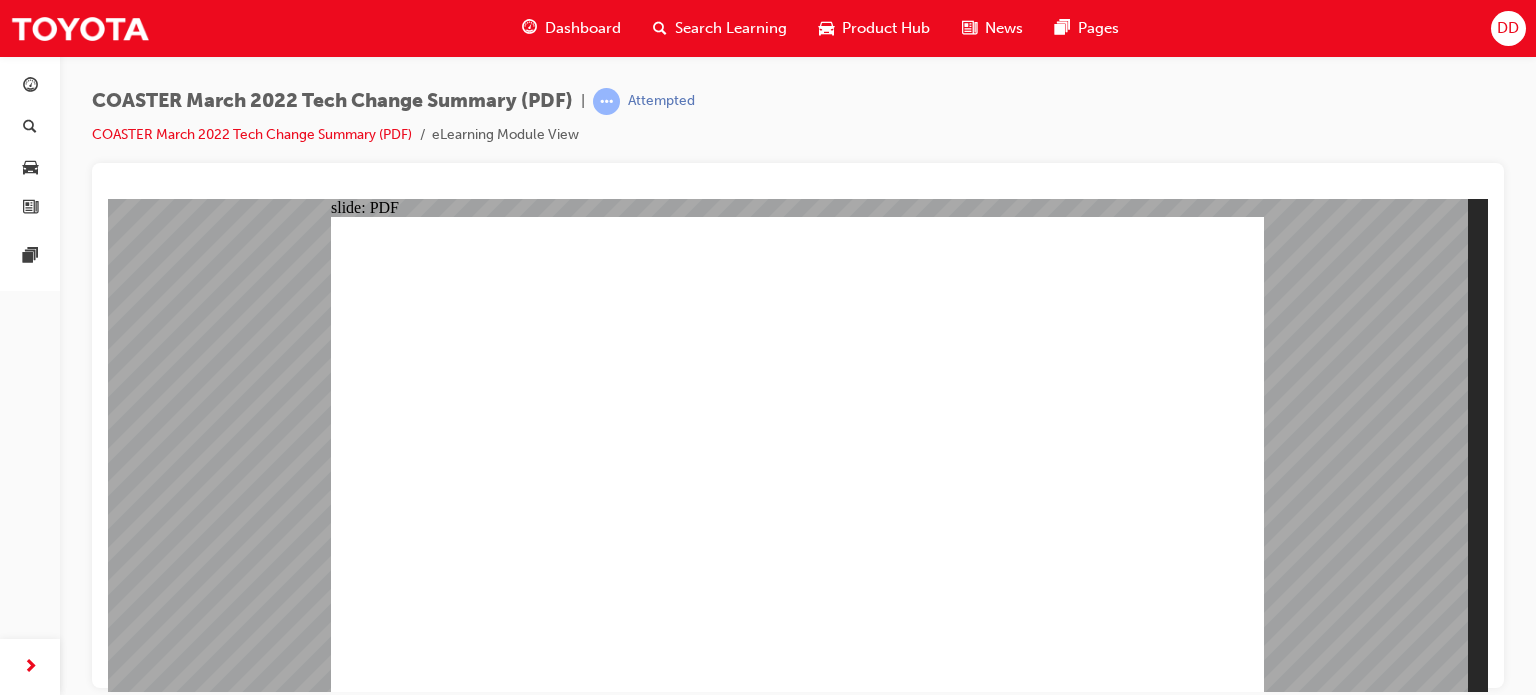 click 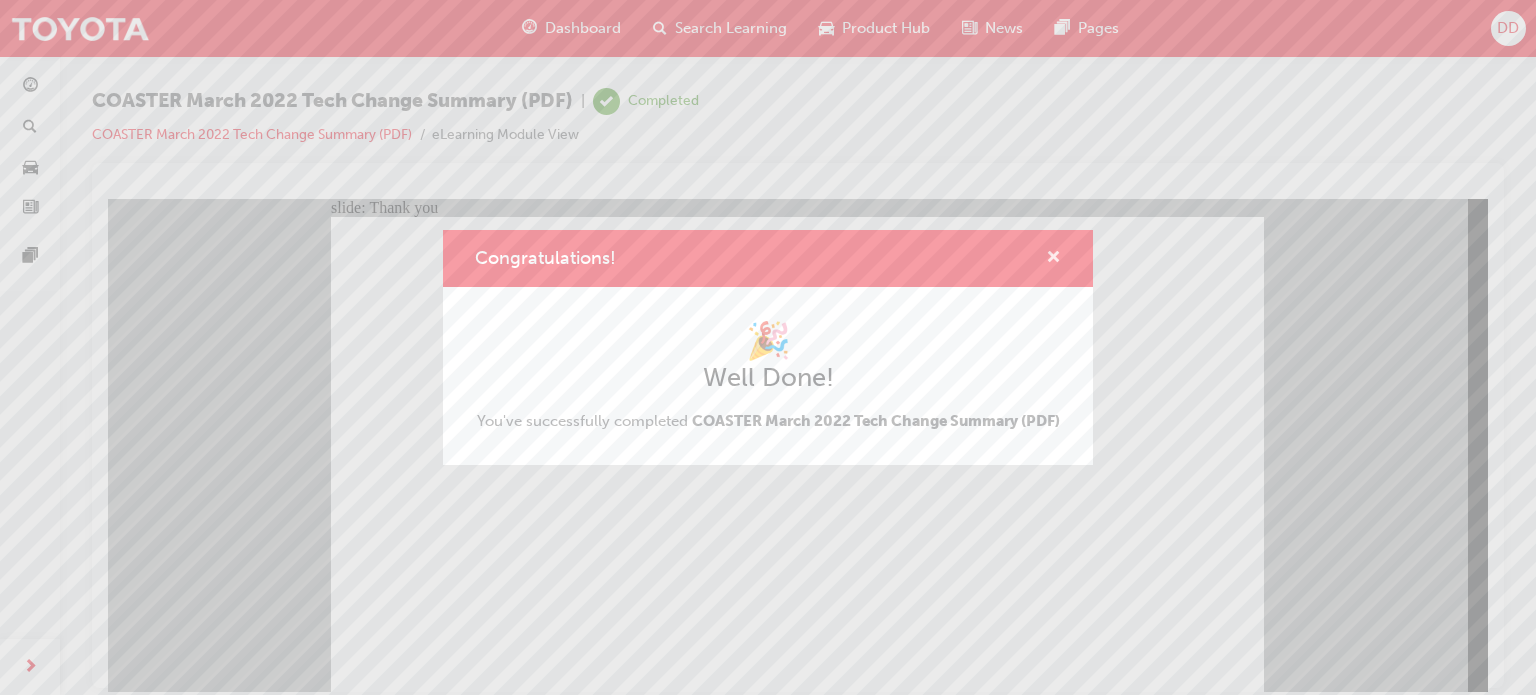 click at bounding box center (1053, 259) 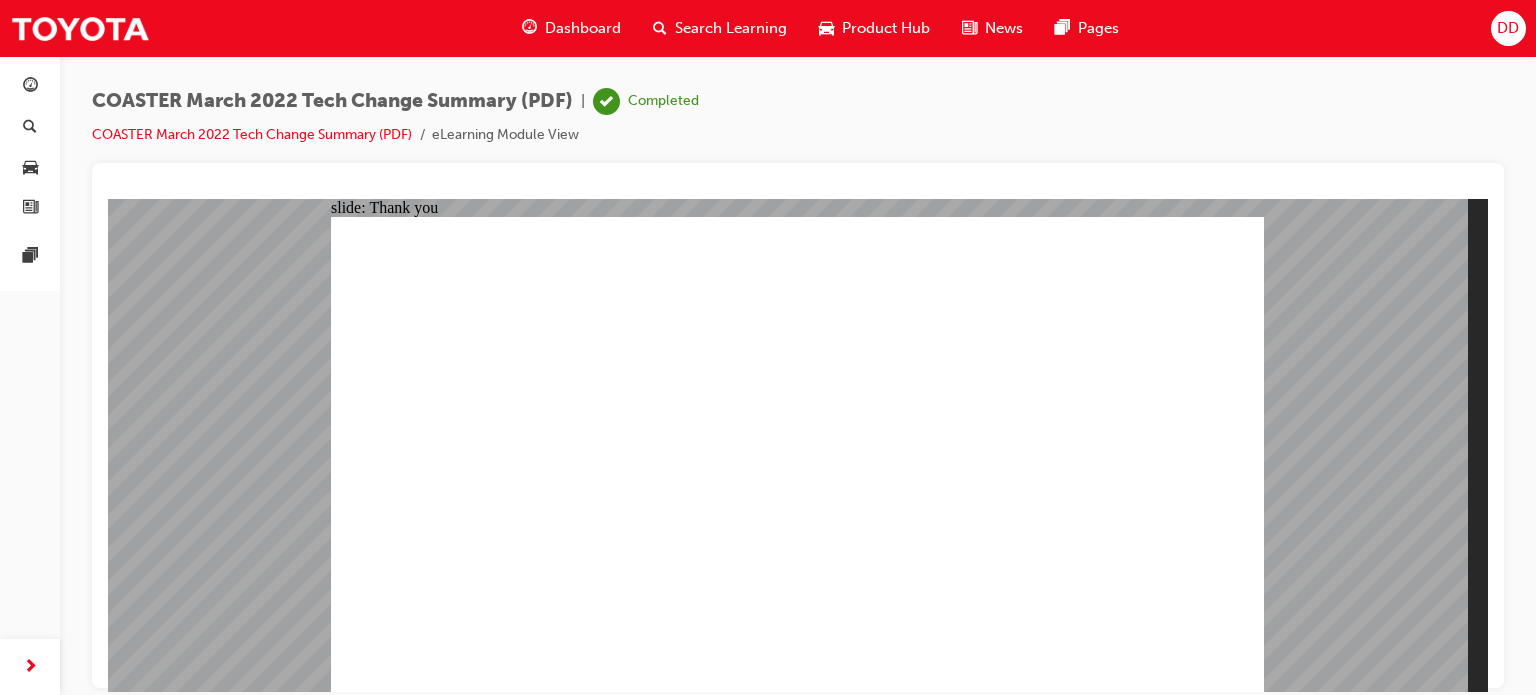 click on "Dashboard" at bounding box center [583, 28] 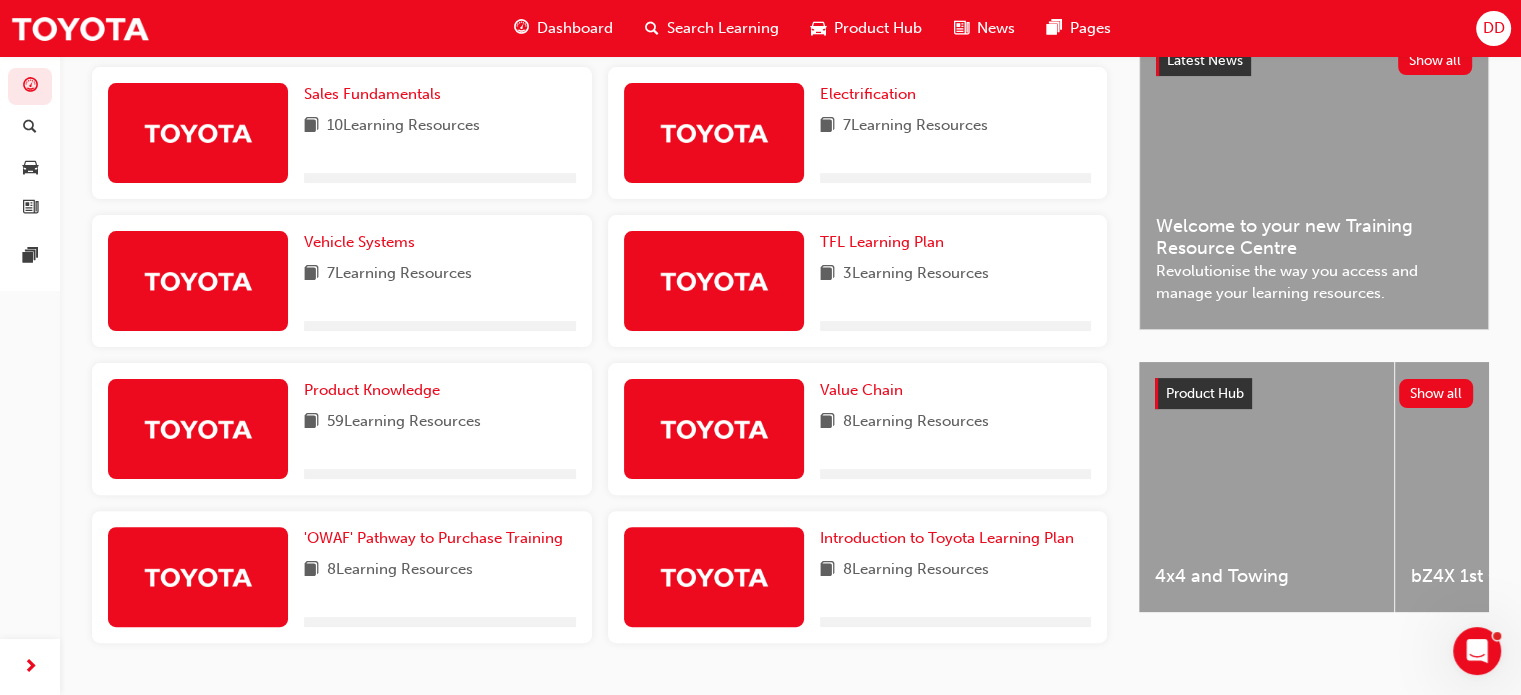 scroll, scrollTop: 511, scrollLeft: 0, axis: vertical 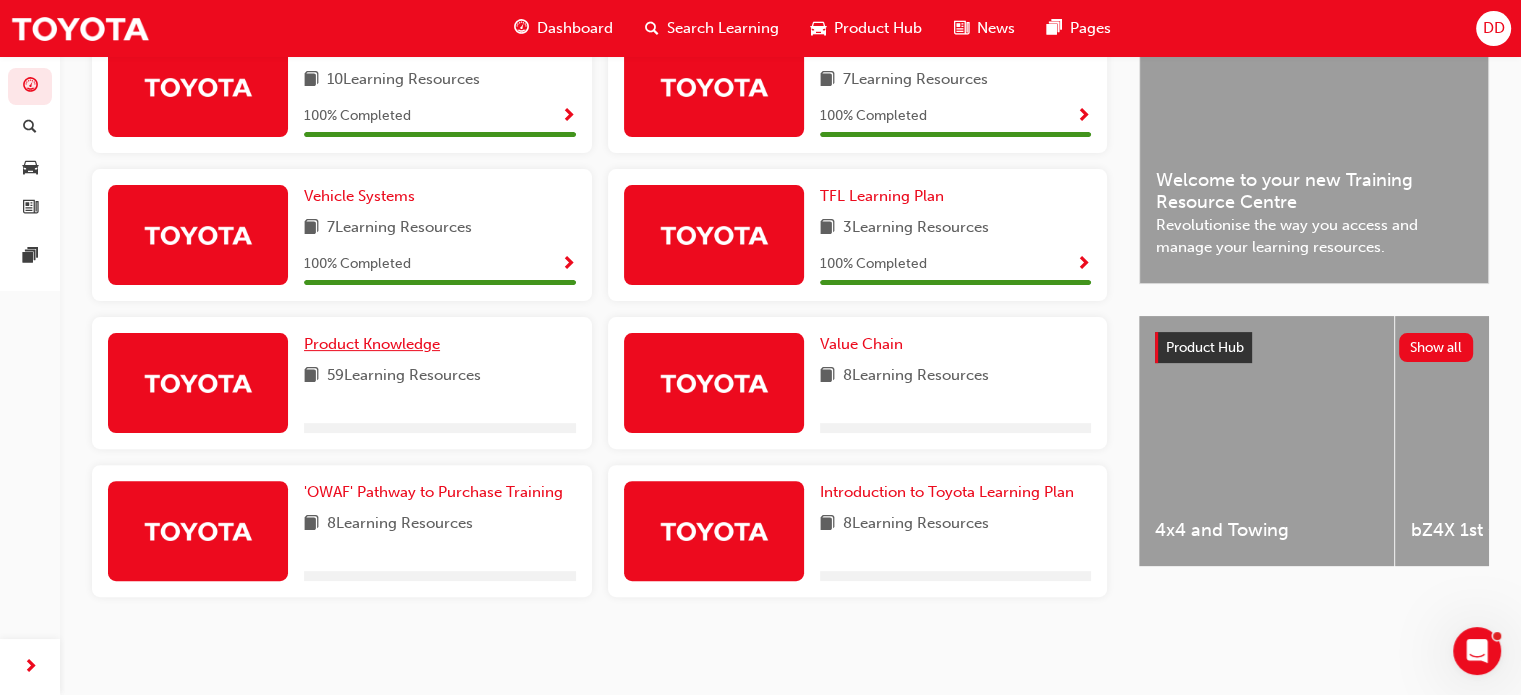 click on "Product Knowledge" at bounding box center (372, 344) 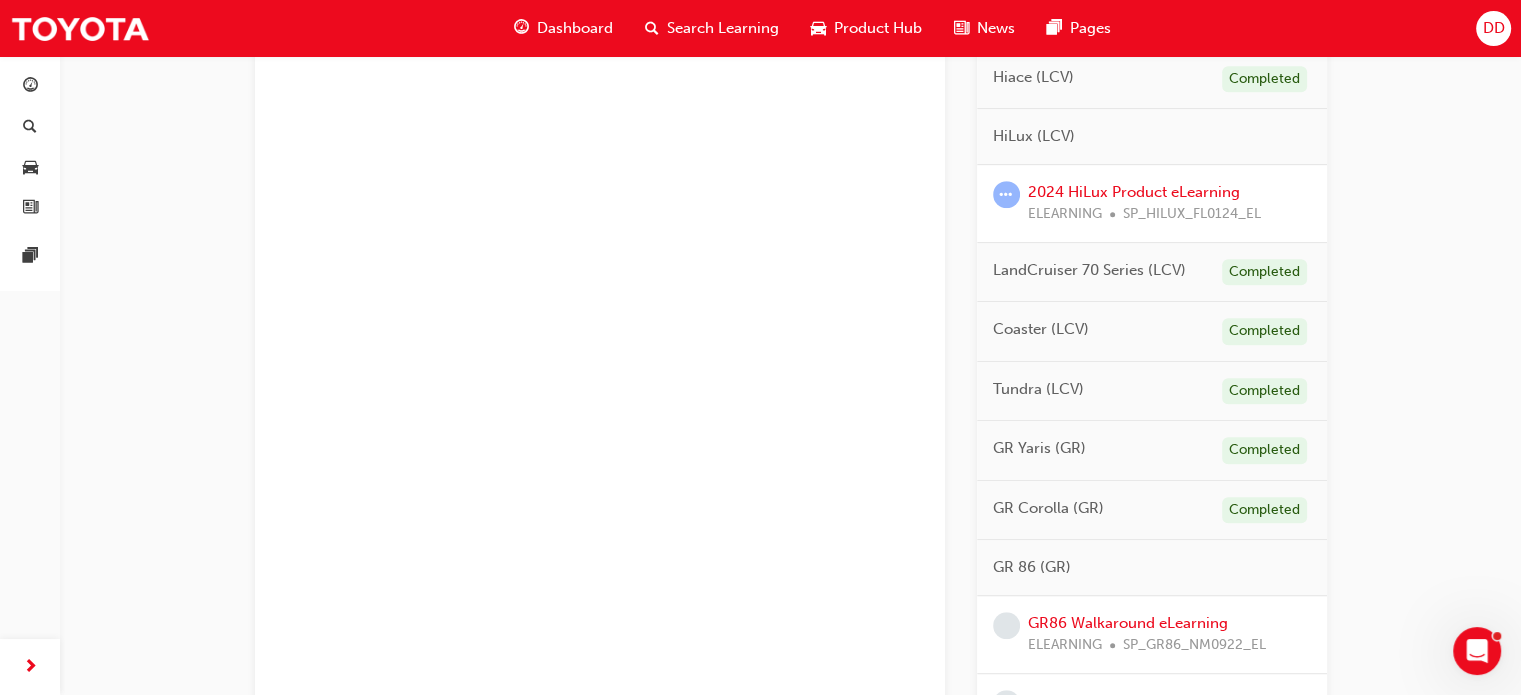 scroll, scrollTop: 1100, scrollLeft: 0, axis: vertical 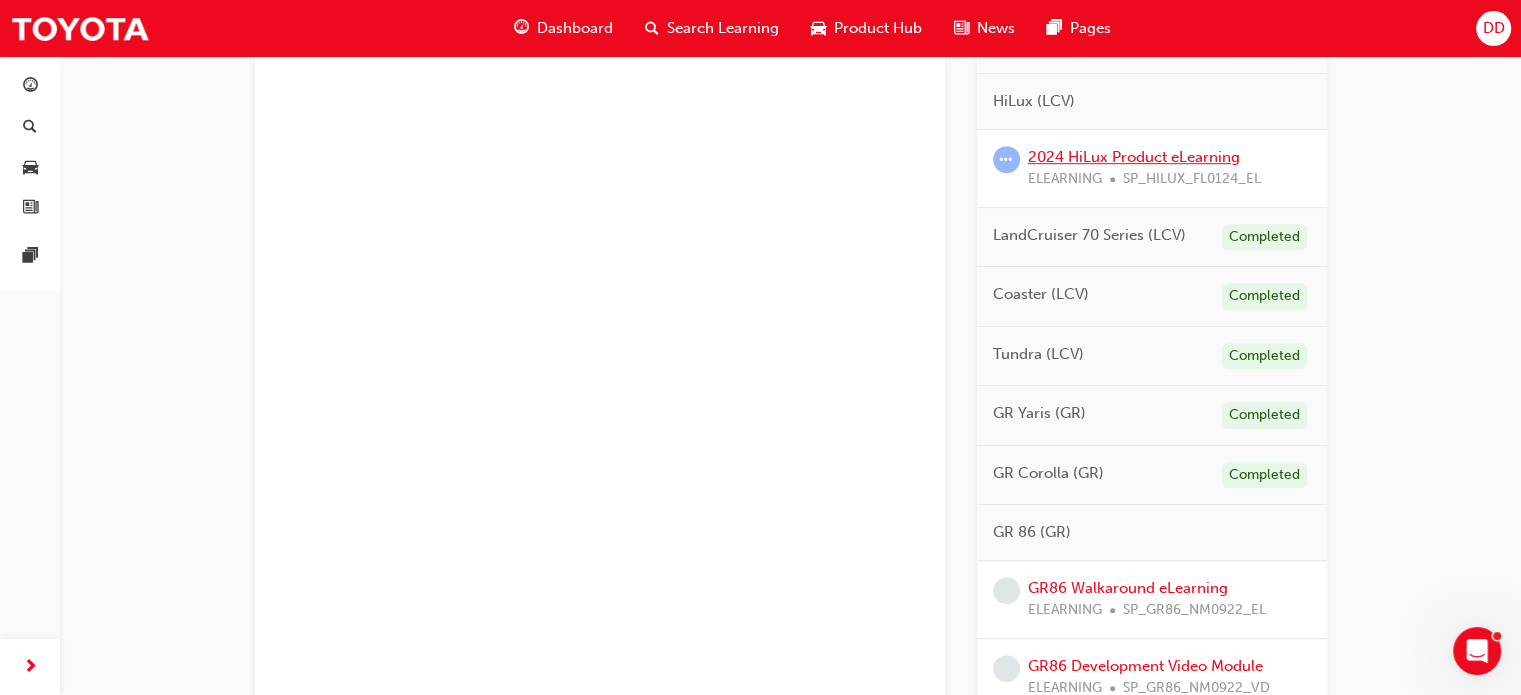 click on "2024 HiLux Product eLearning" at bounding box center (1134, 157) 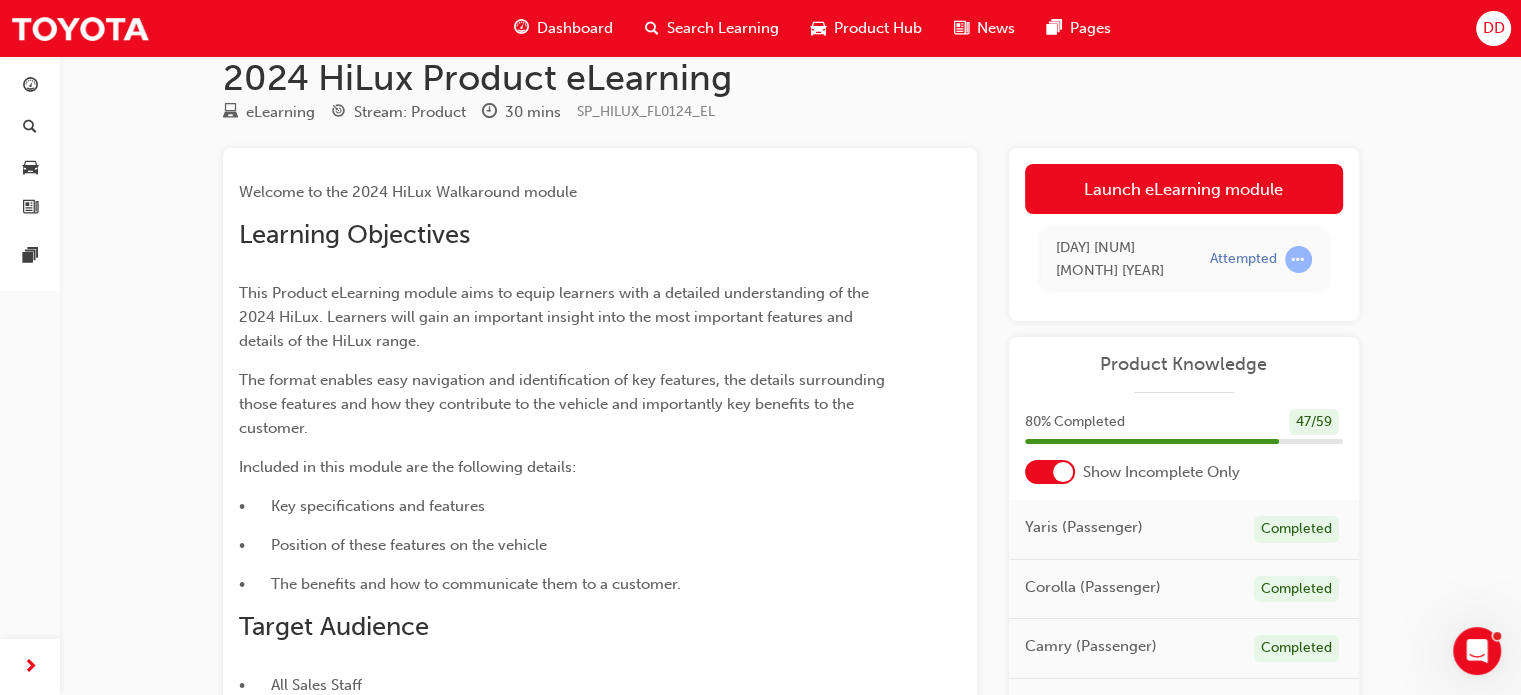 scroll, scrollTop: 0, scrollLeft: 0, axis: both 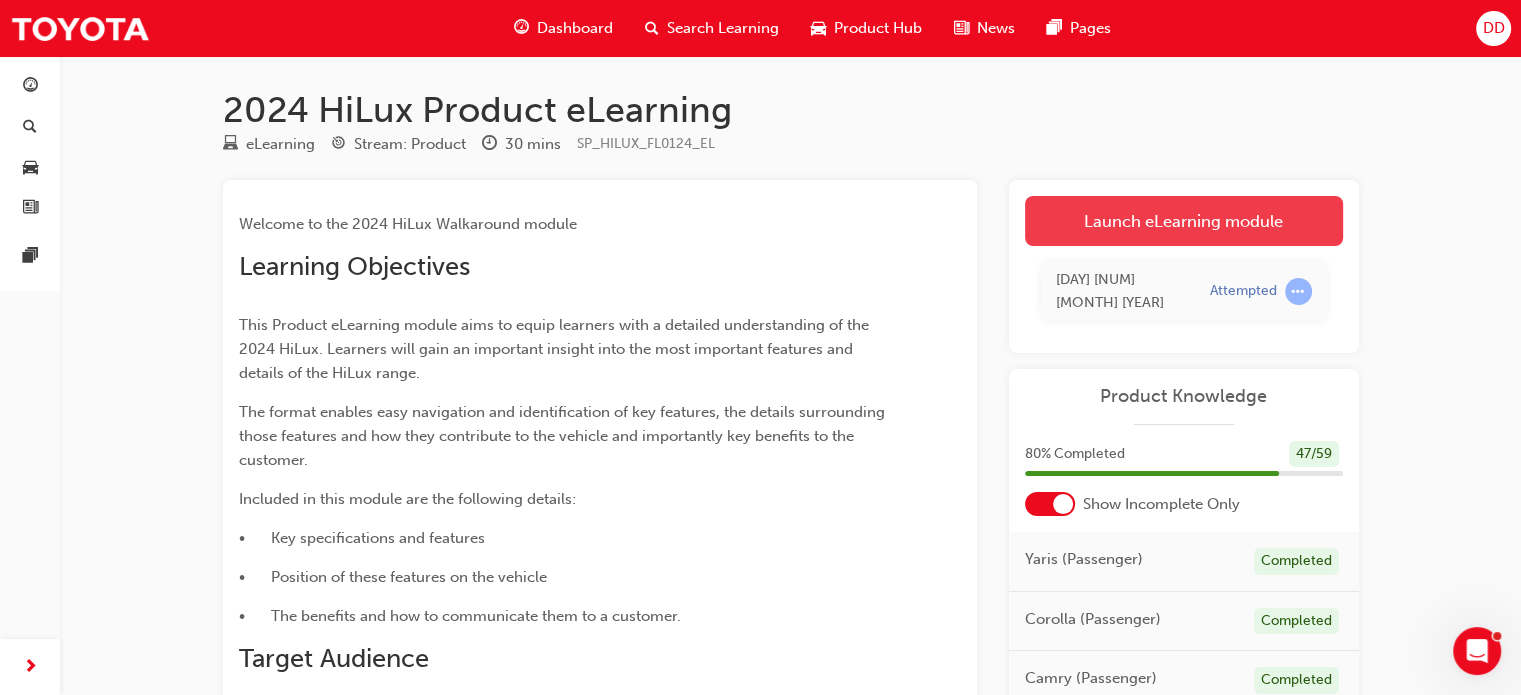 click on "Launch eLearning module" at bounding box center [1184, 221] 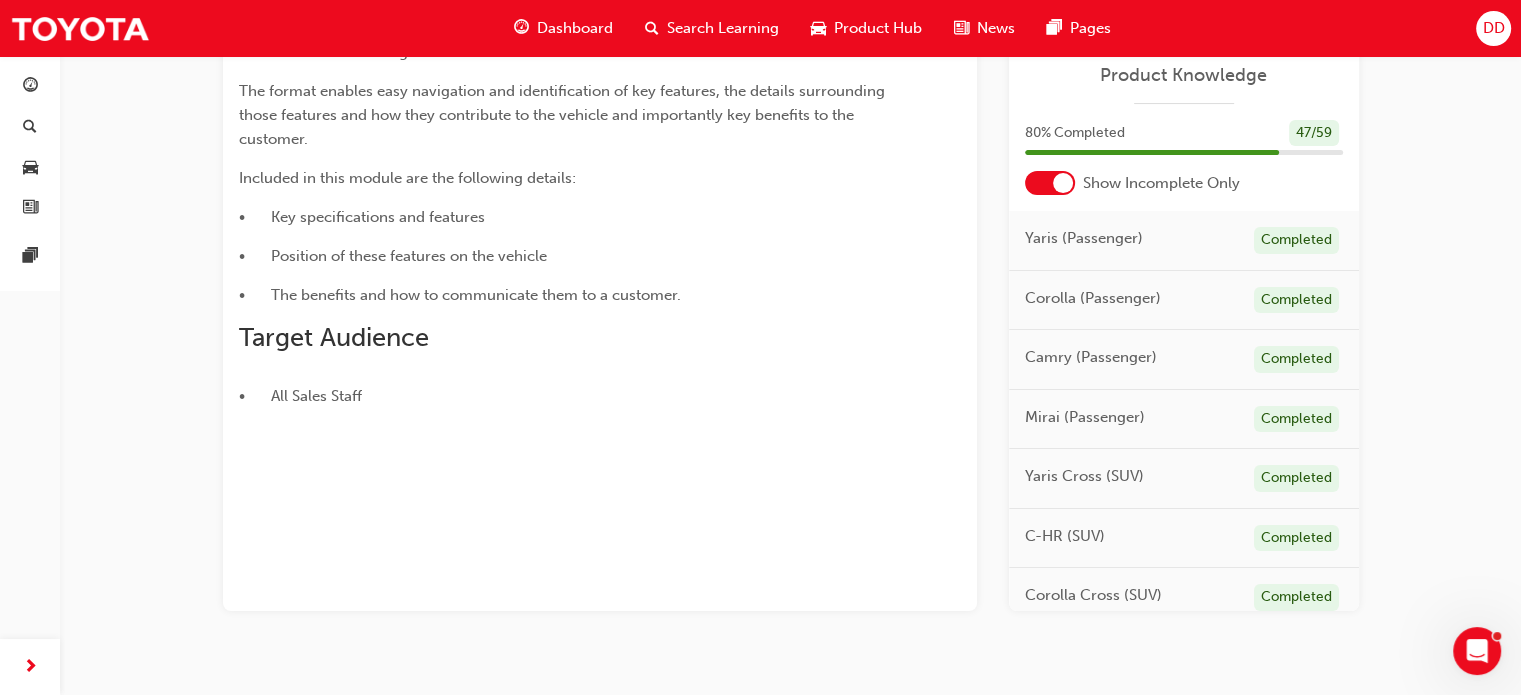 scroll, scrollTop: 332, scrollLeft: 0, axis: vertical 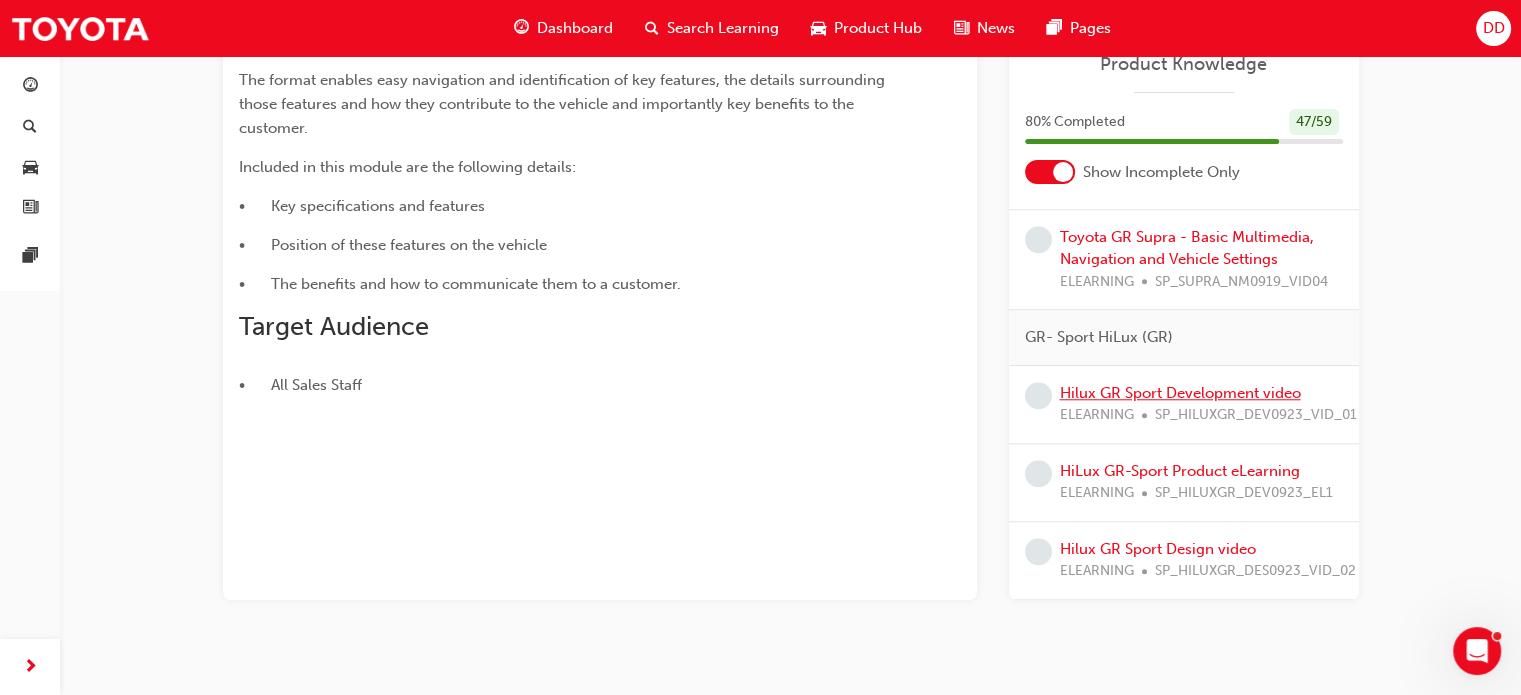 click on "Hilux GR Sport Development video" at bounding box center [1180, 393] 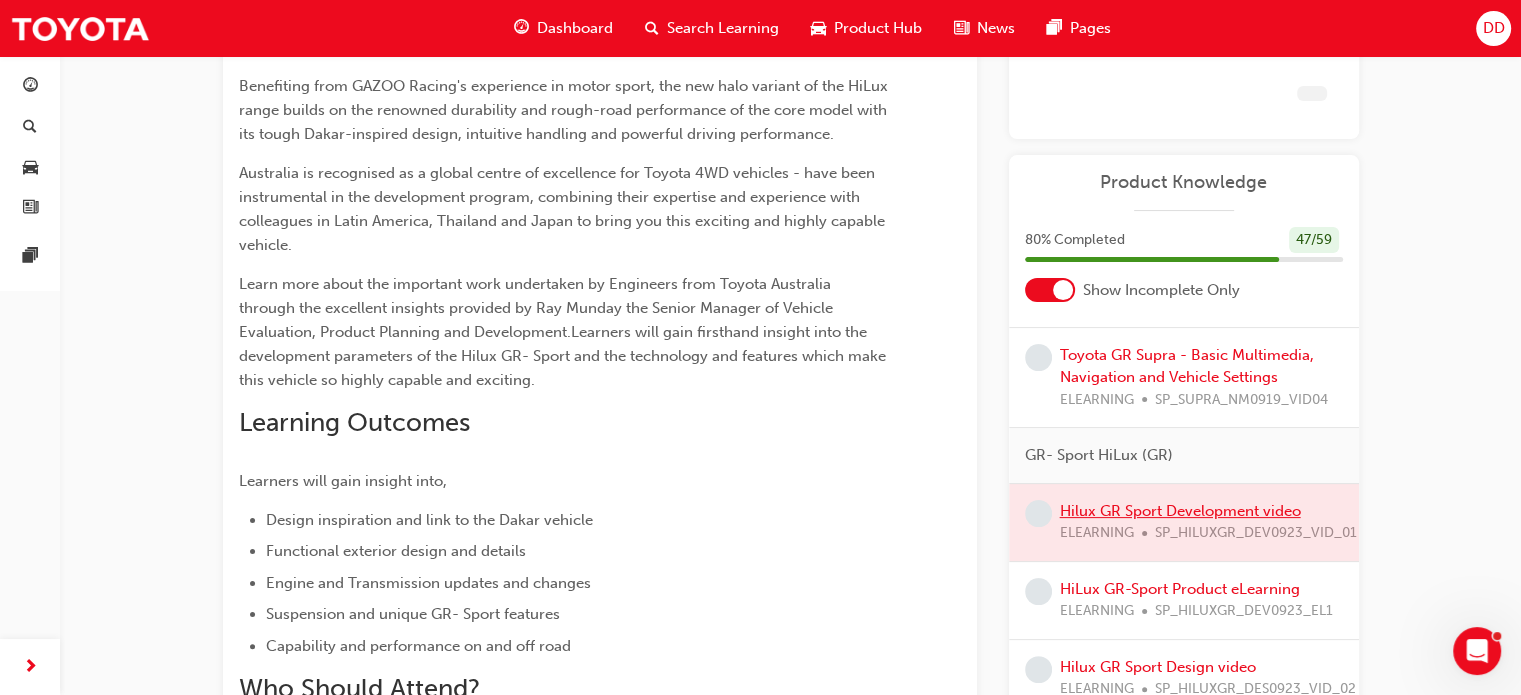 scroll, scrollTop: 332, scrollLeft: 0, axis: vertical 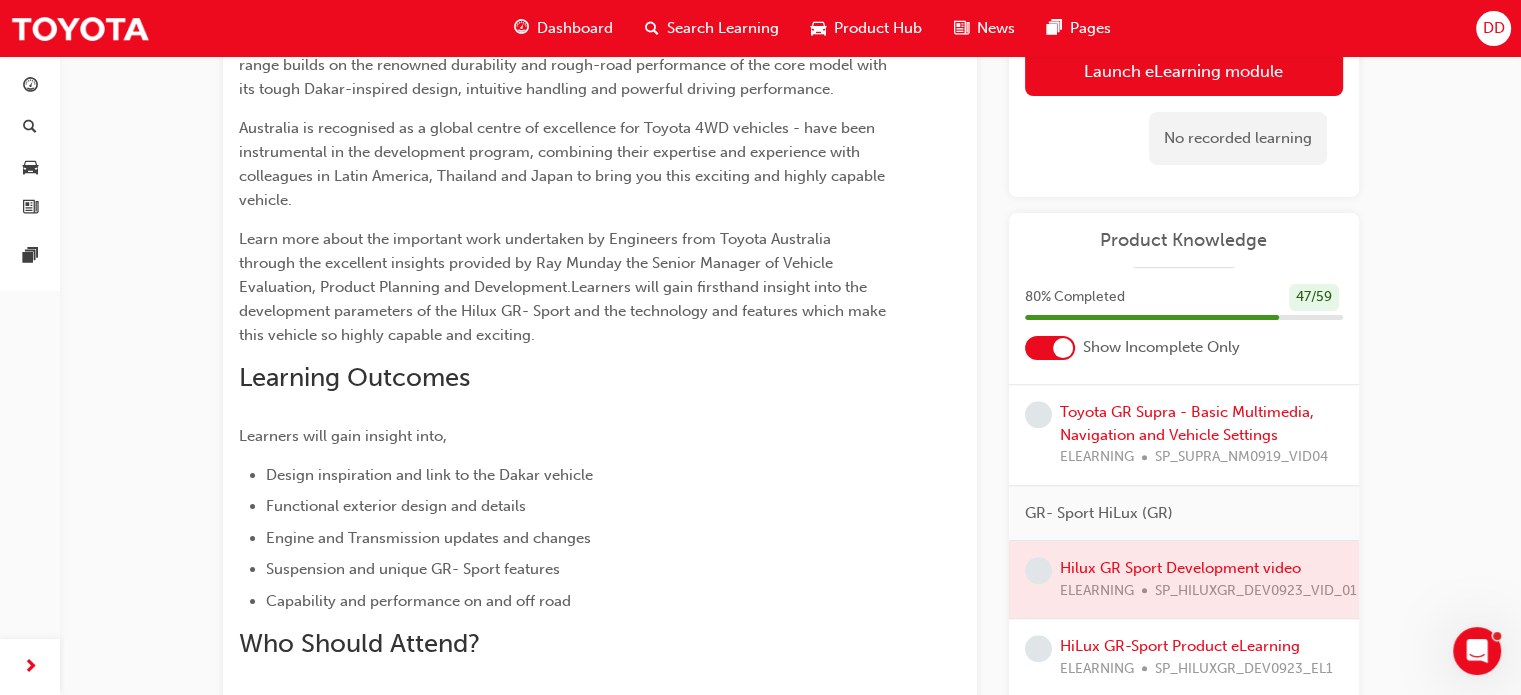 click at bounding box center (1184, 579) 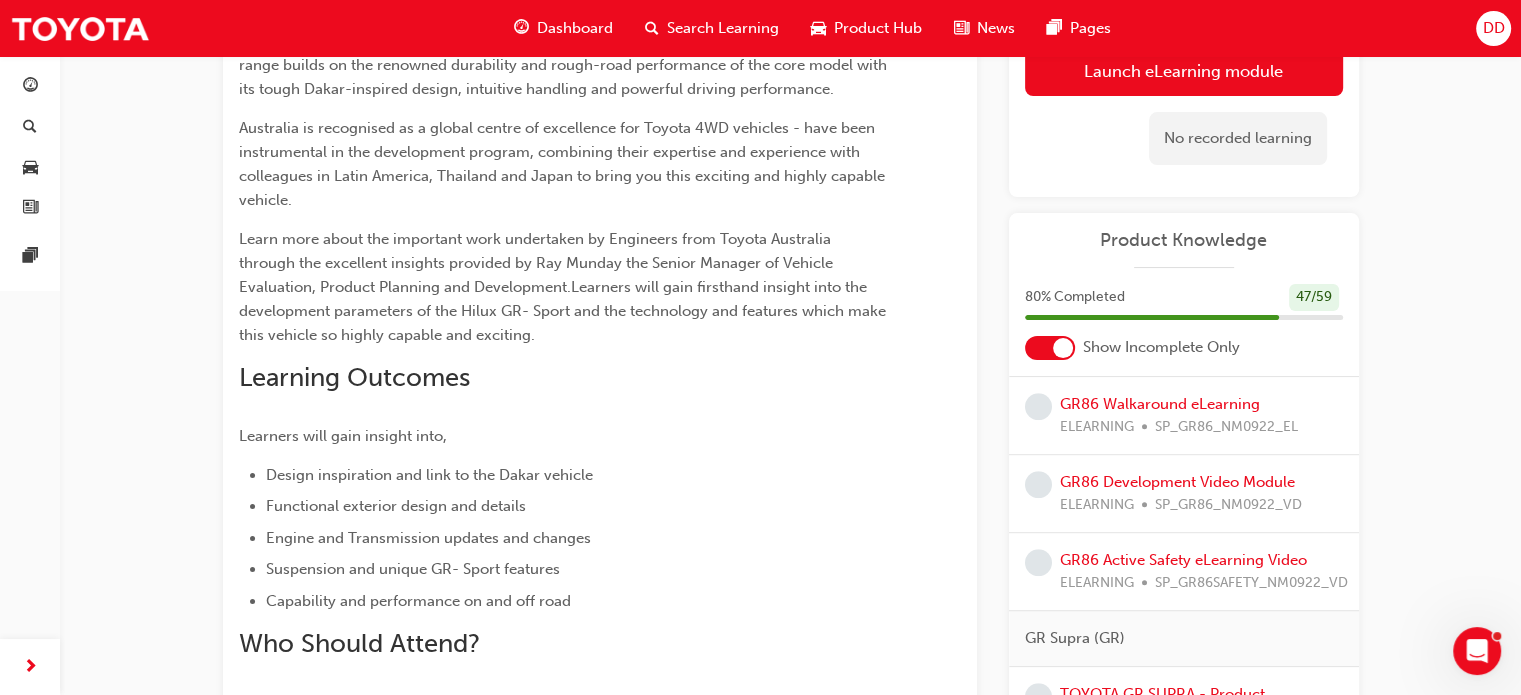 scroll, scrollTop: 1400, scrollLeft: 0, axis: vertical 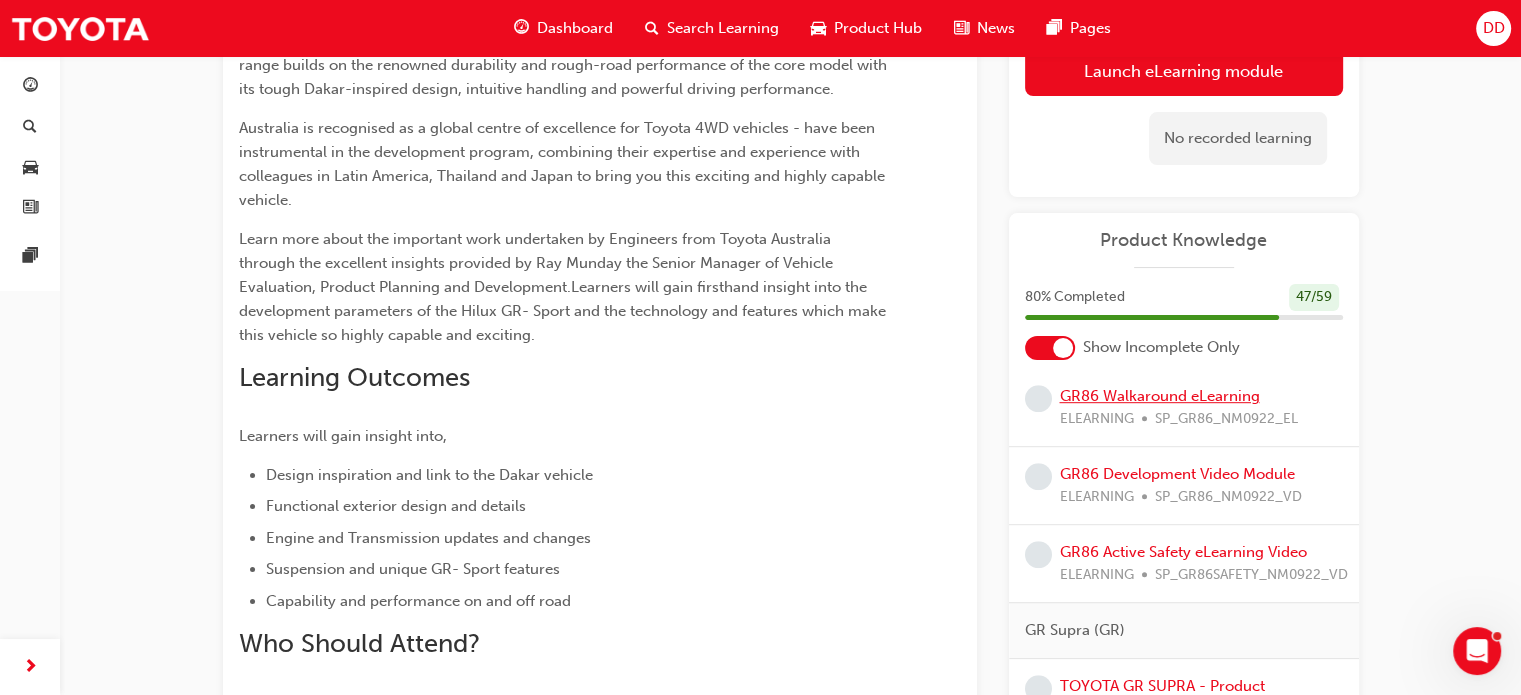 click on "GR86 Walkaround eLearning" at bounding box center [1160, 396] 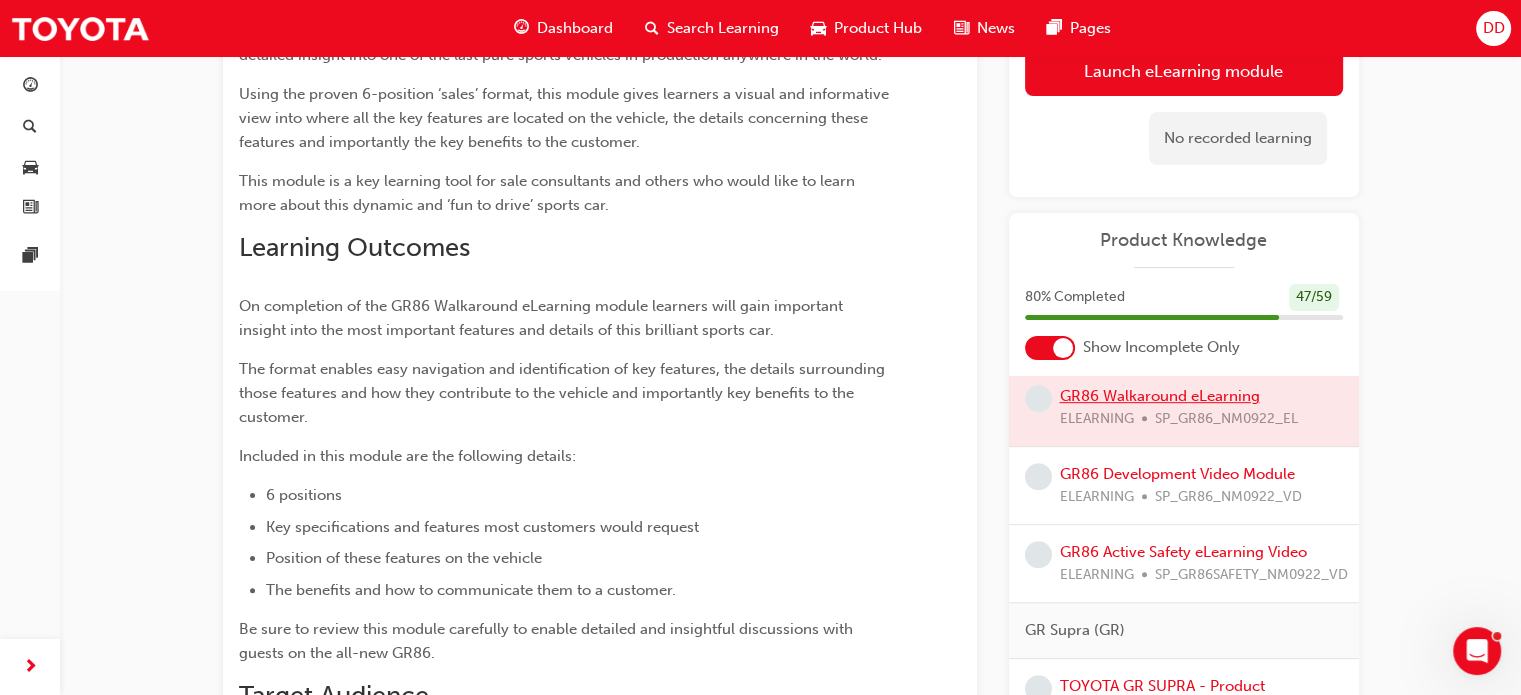 scroll, scrollTop: 452, scrollLeft: 0, axis: vertical 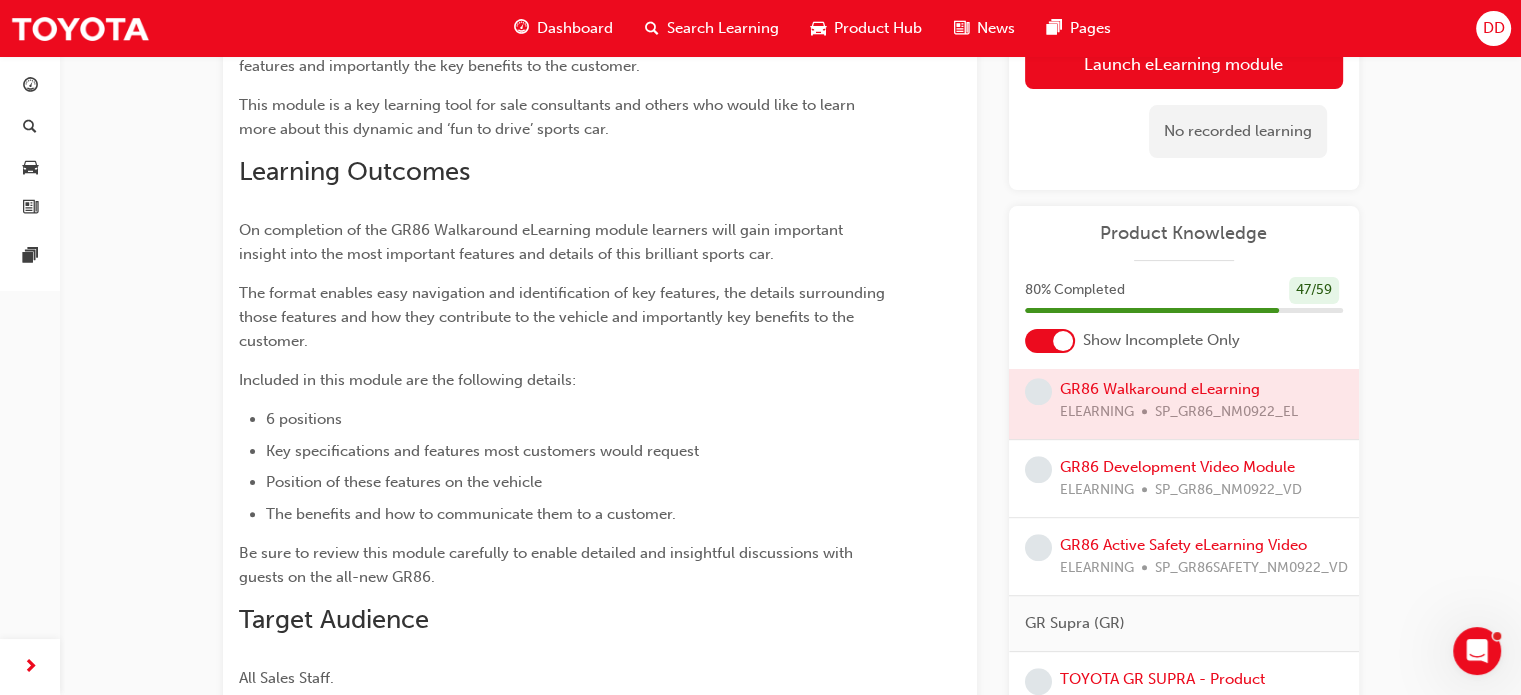 click at bounding box center [1184, 400] 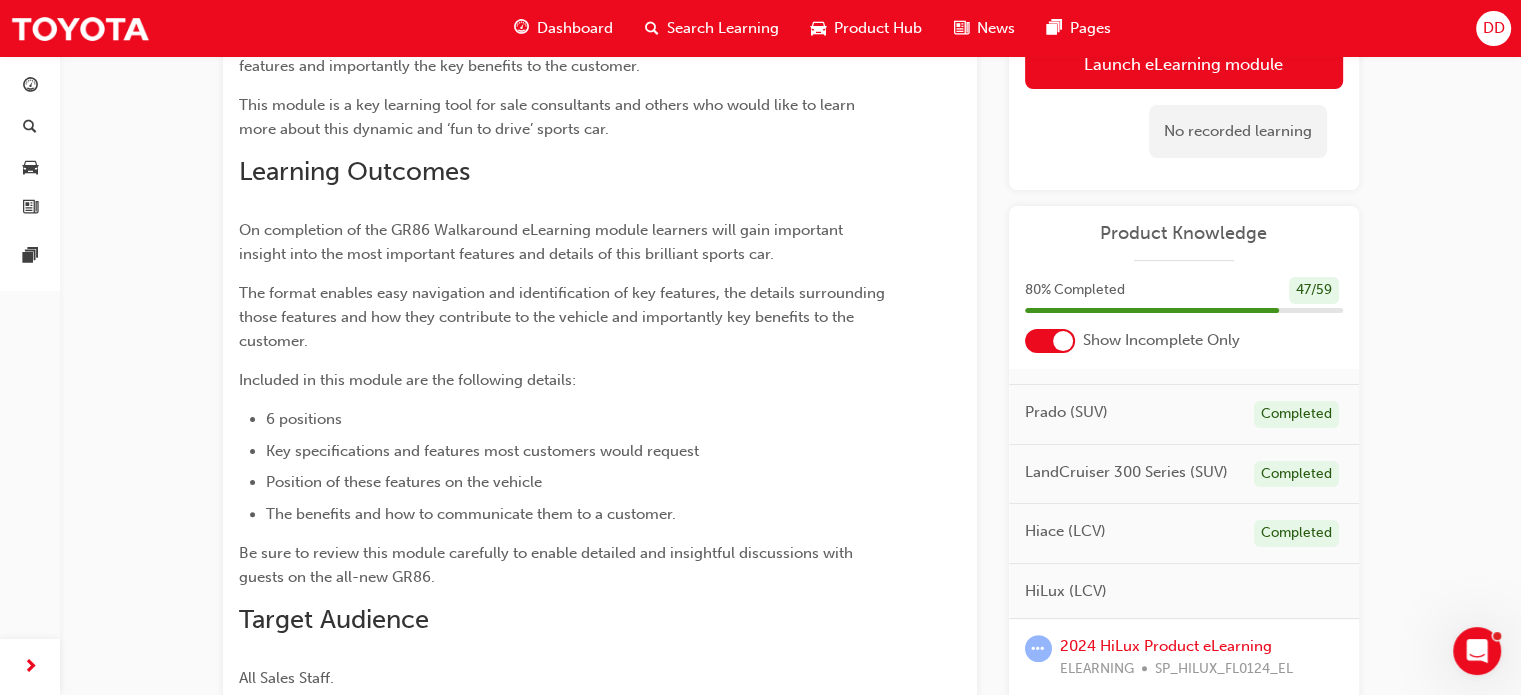 scroll, scrollTop: 700, scrollLeft: 0, axis: vertical 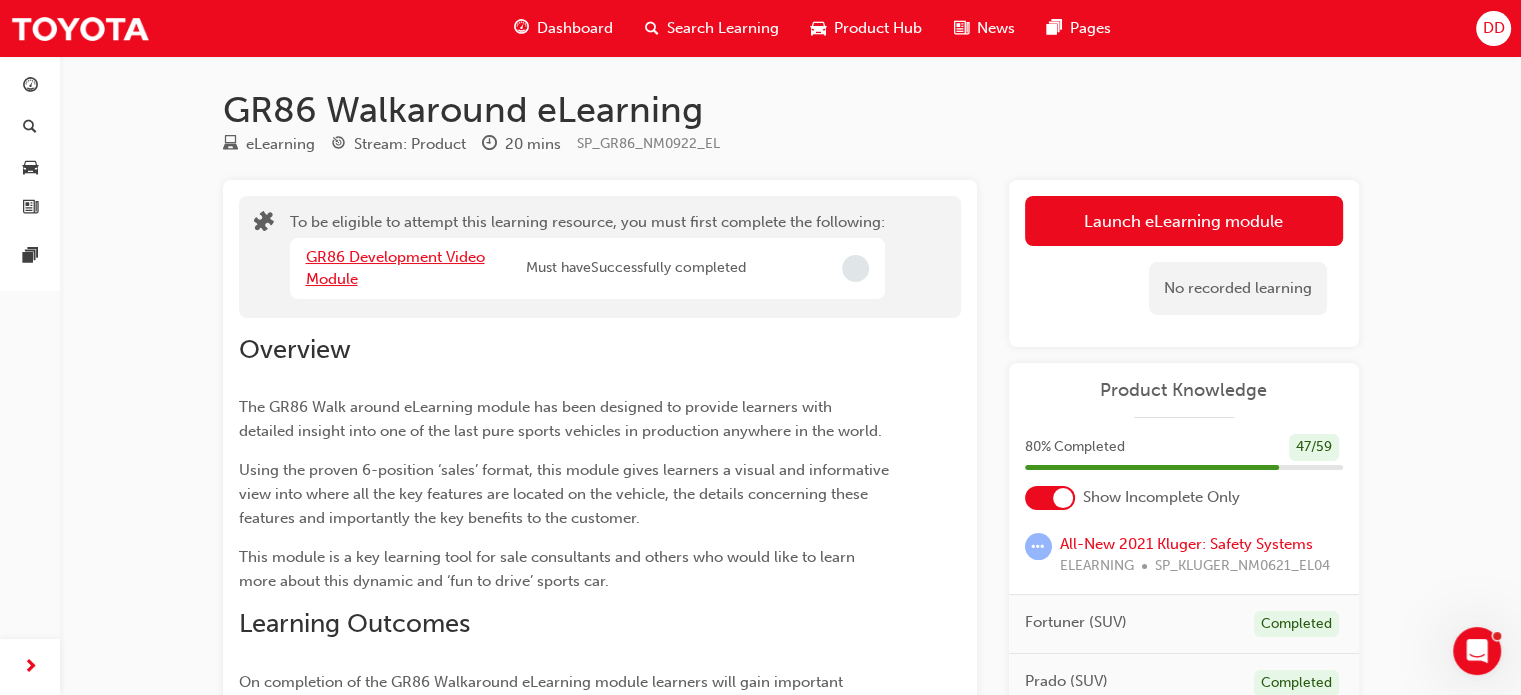 click on "GR86 Development Video Module" at bounding box center (395, 268) 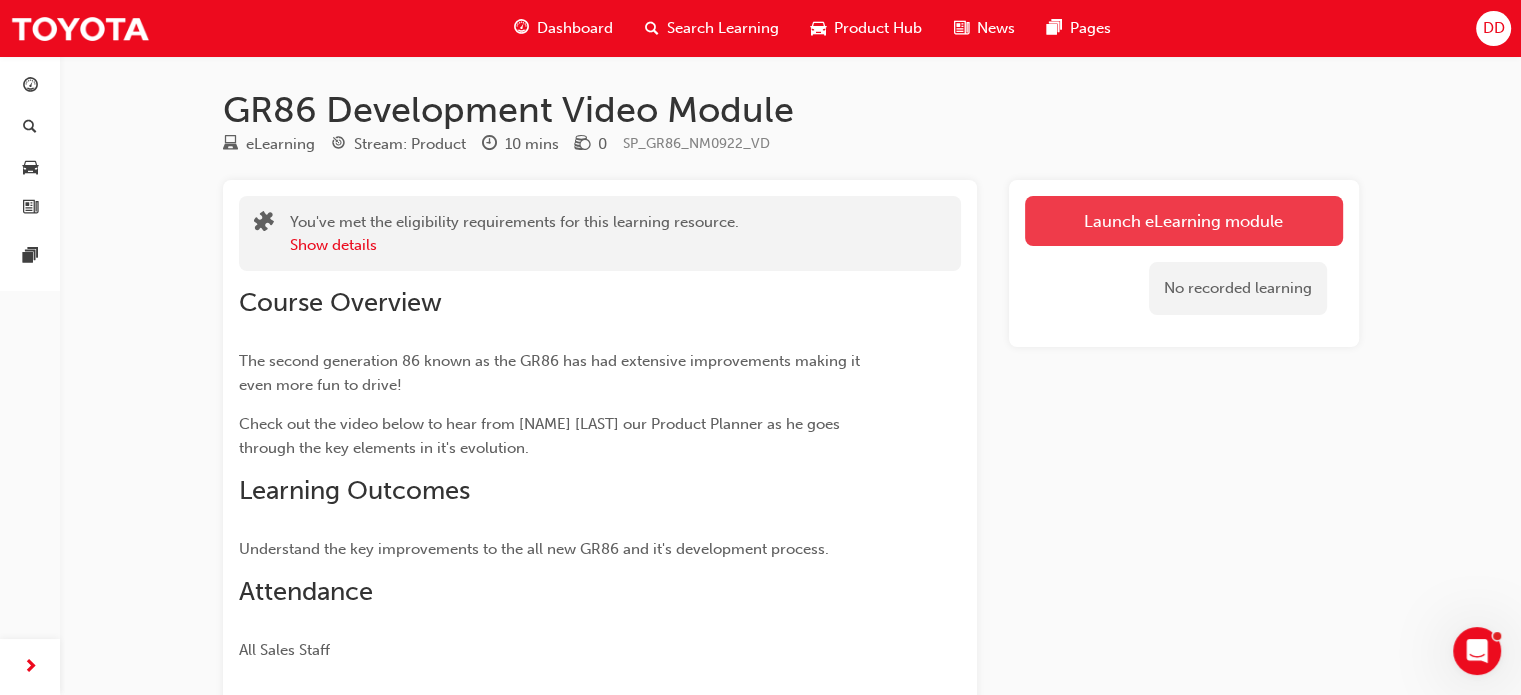 click on "Launch eLearning module" at bounding box center [1184, 221] 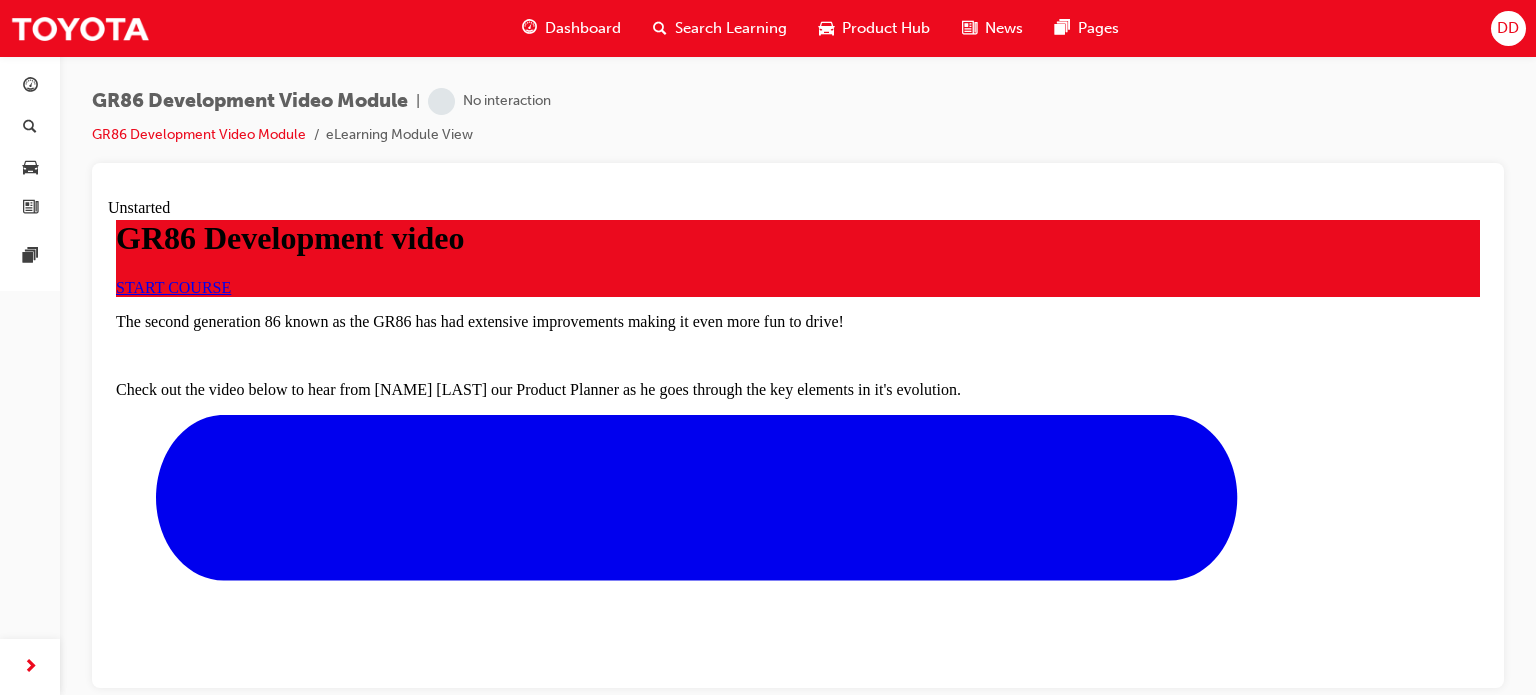 scroll, scrollTop: 0, scrollLeft: 0, axis: both 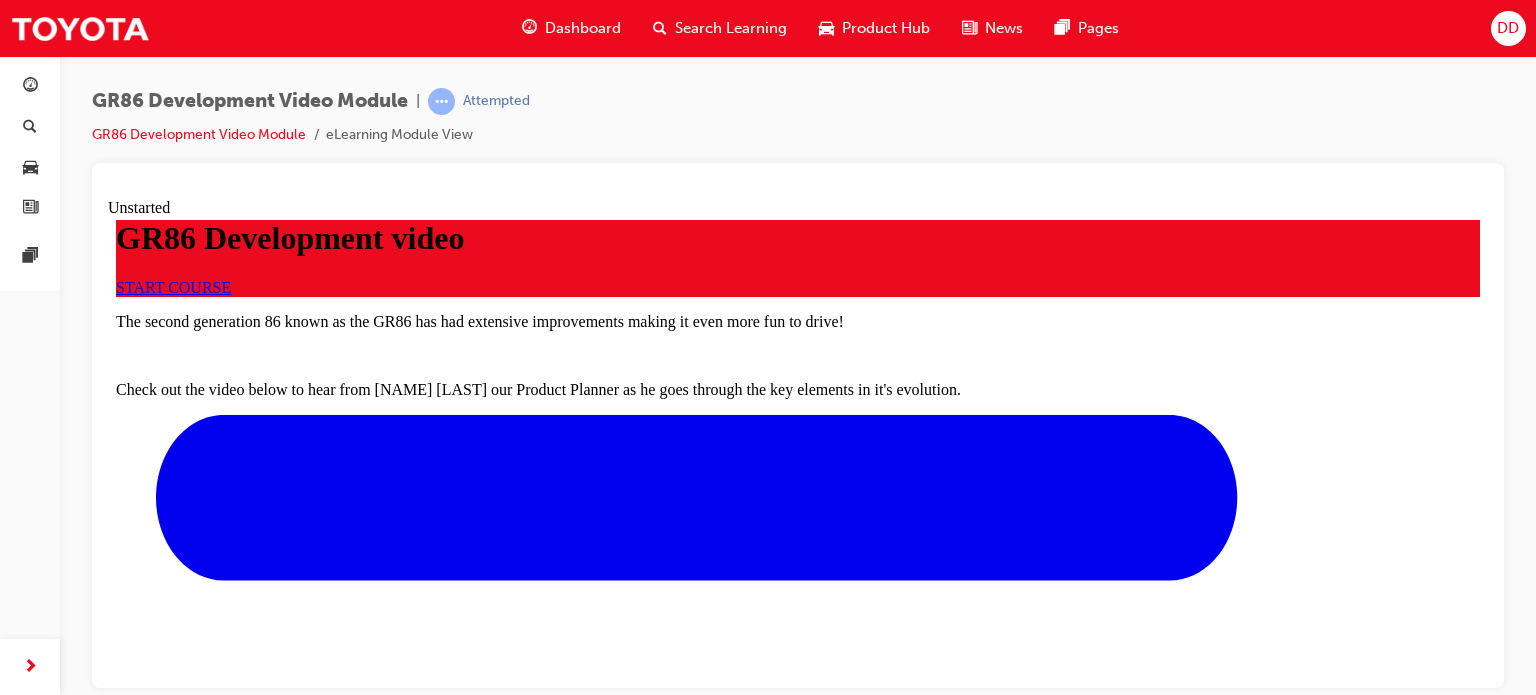 click on "START COURSE" at bounding box center [173, 286] 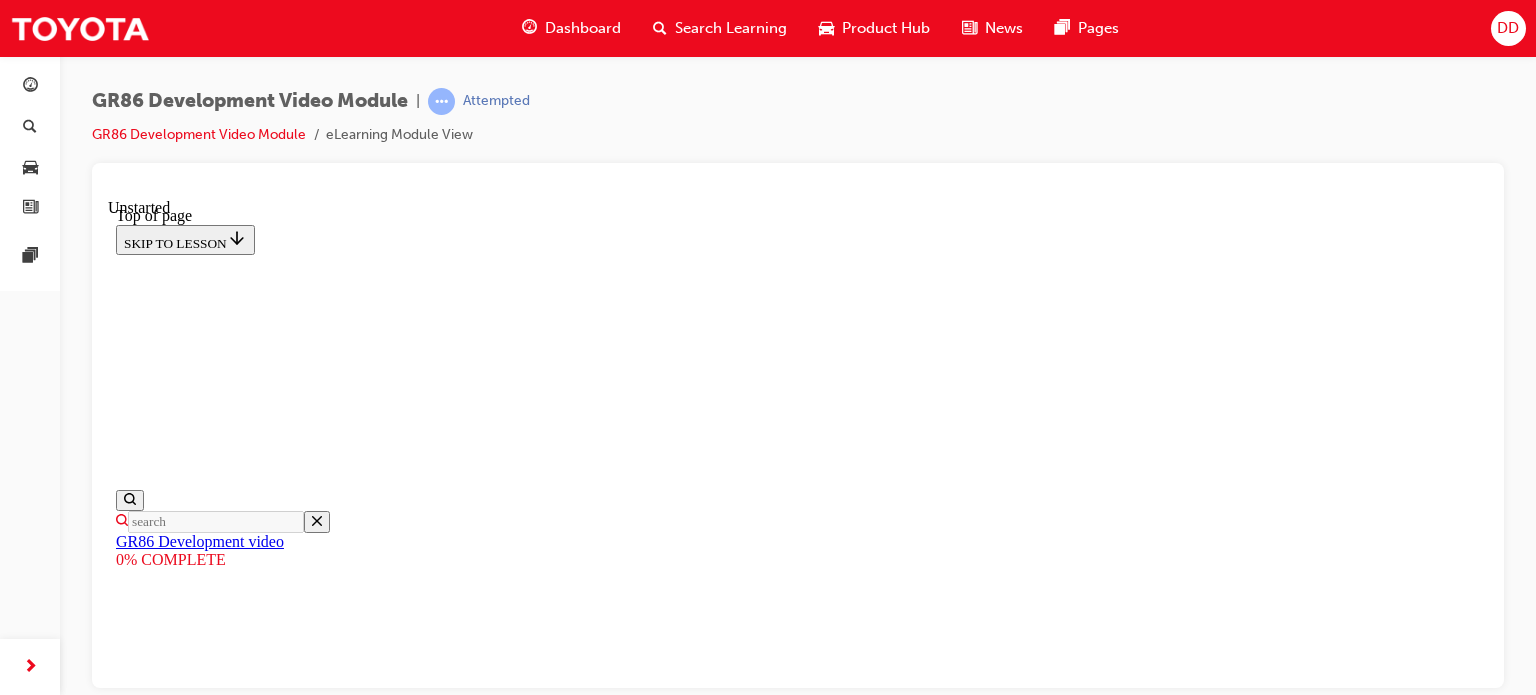 scroll, scrollTop: 260, scrollLeft: 0, axis: vertical 